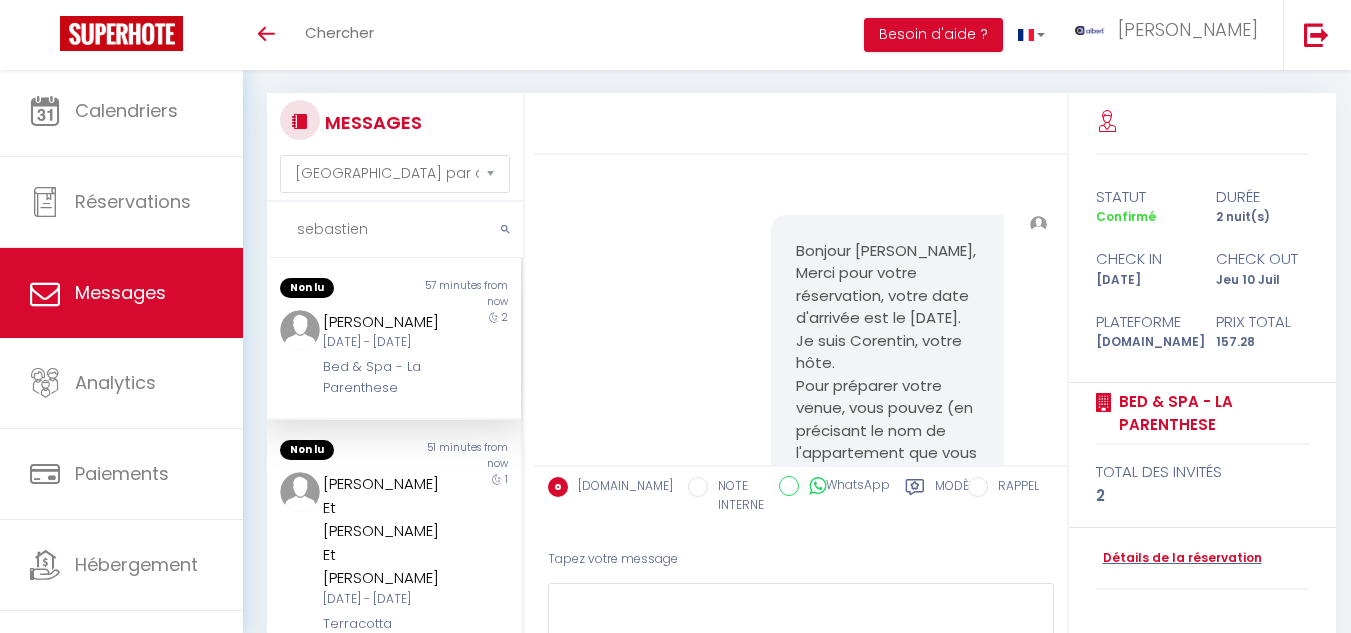 select on "message" 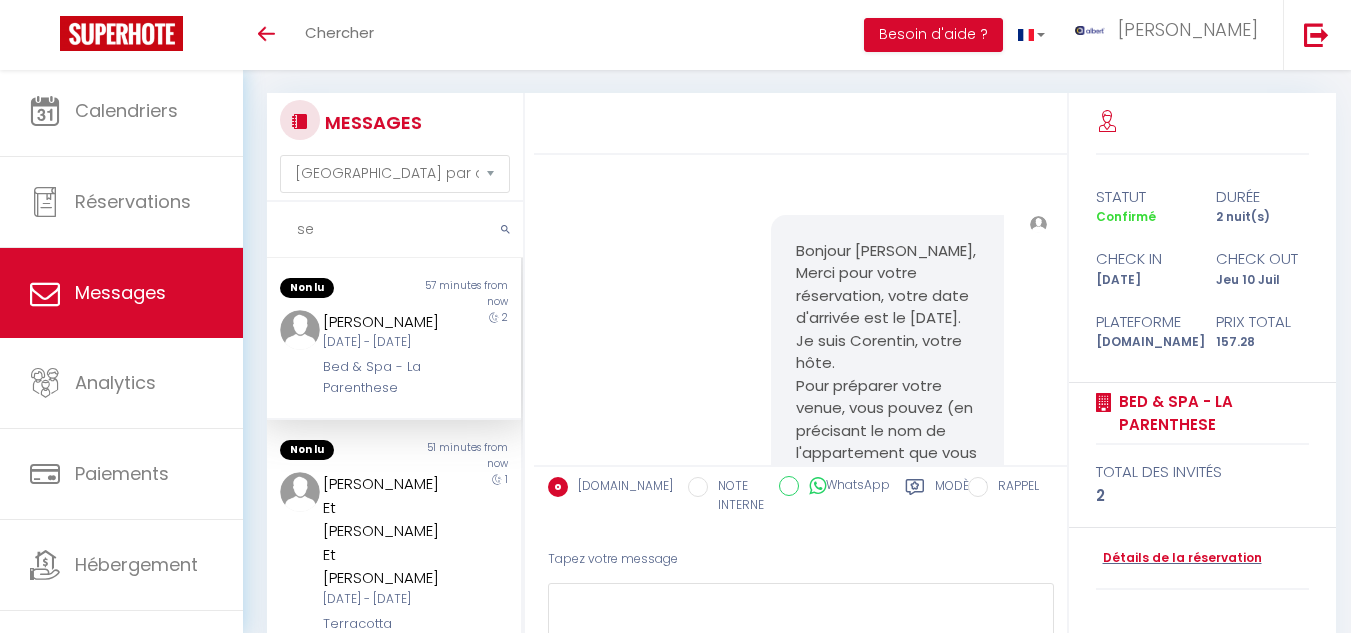 type on "s" 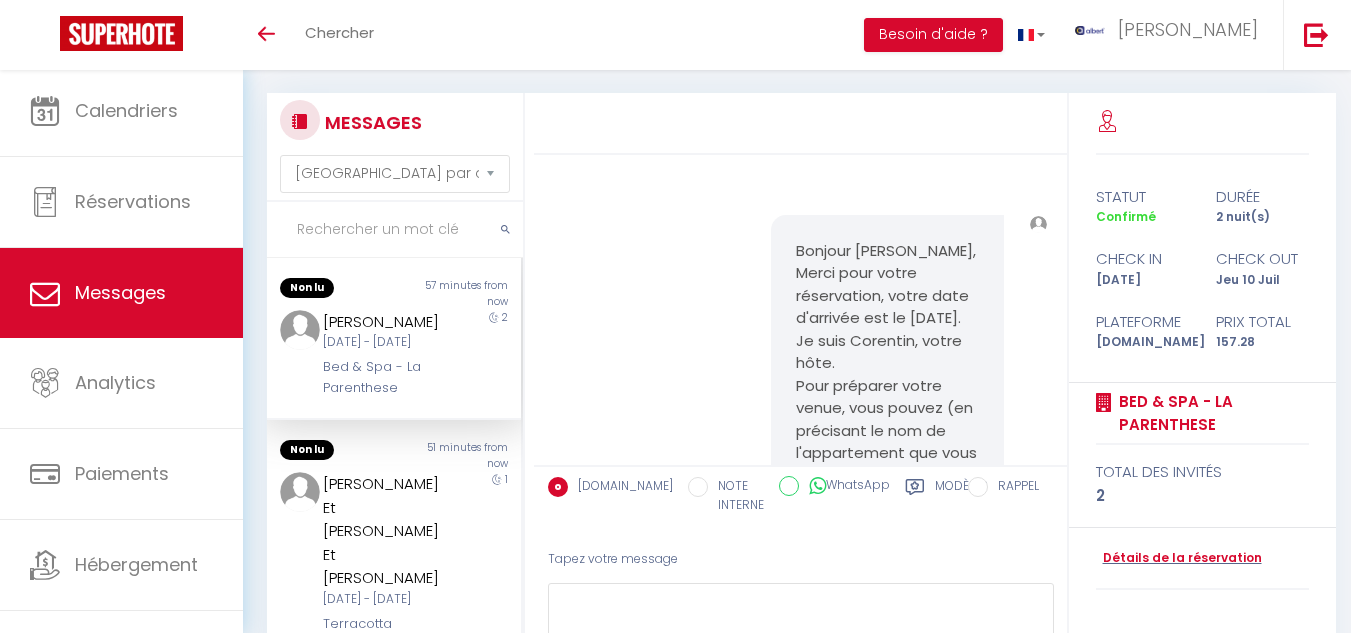 scroll, scrollTop: 0, scrollLeft: 0, axis: both 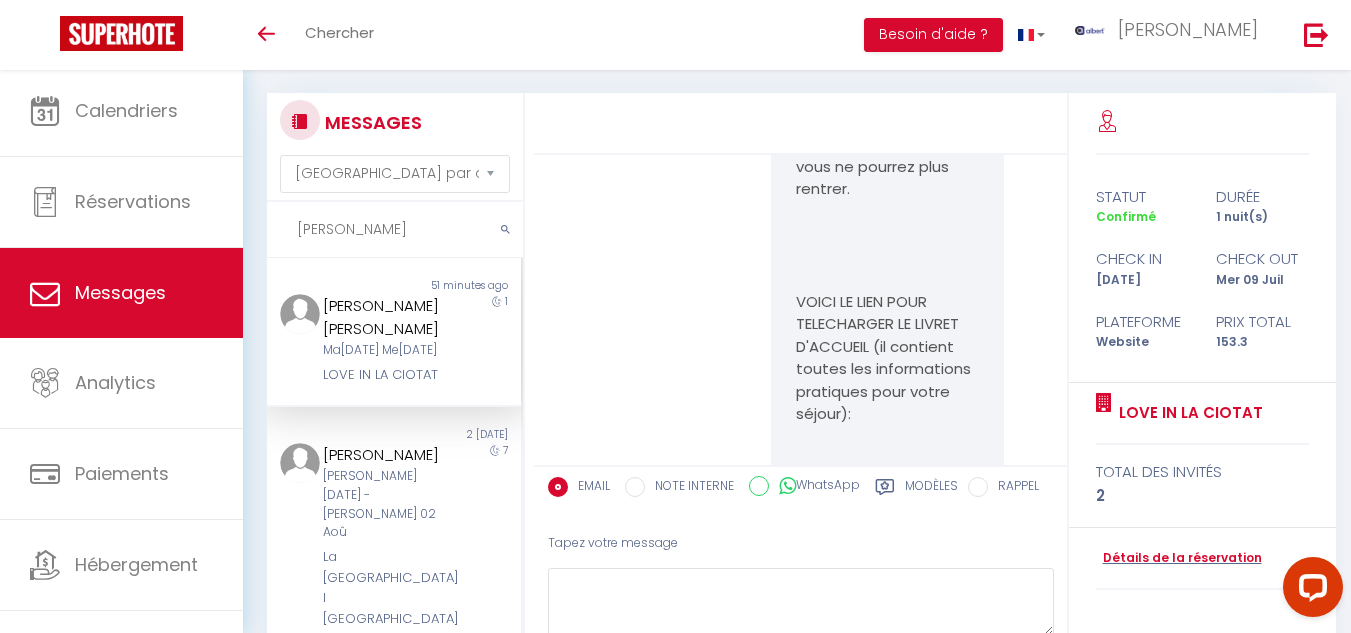 drag, startPoint x: 785, startPoint y: 285, endPoint x: 991, endPoint y: 308, distance: 207.28 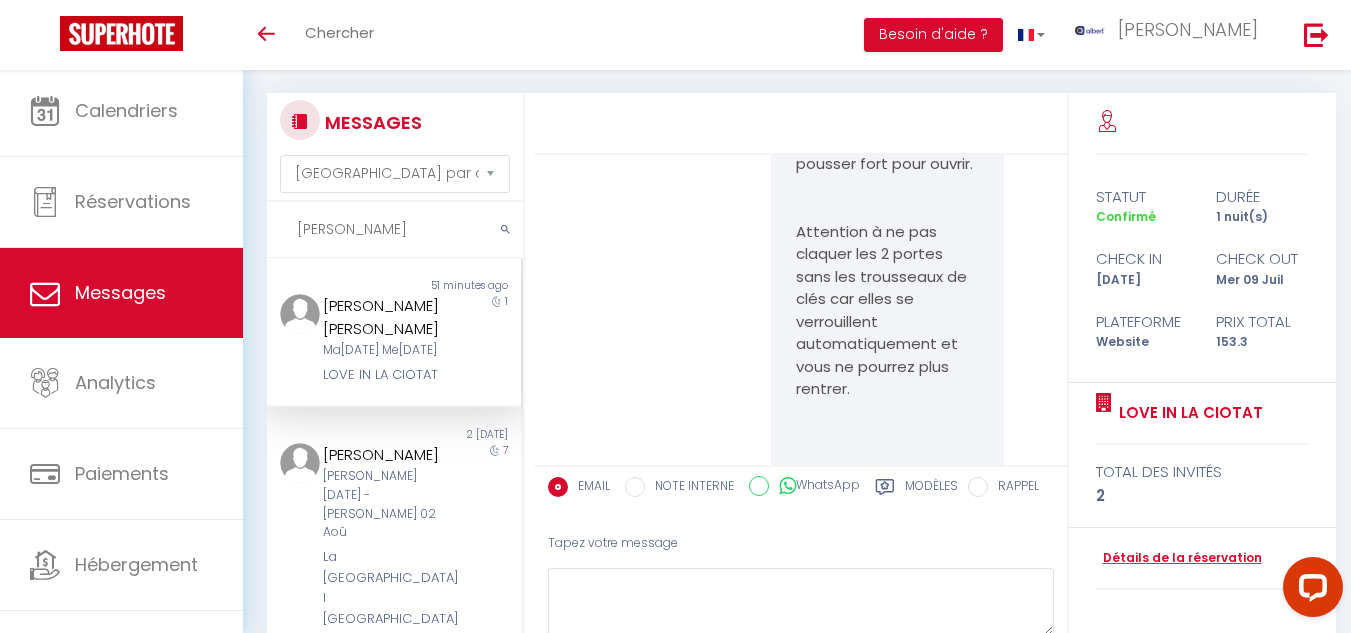 scroll, scrollTop: 11012, scrollLeft: 0, axis: vertical 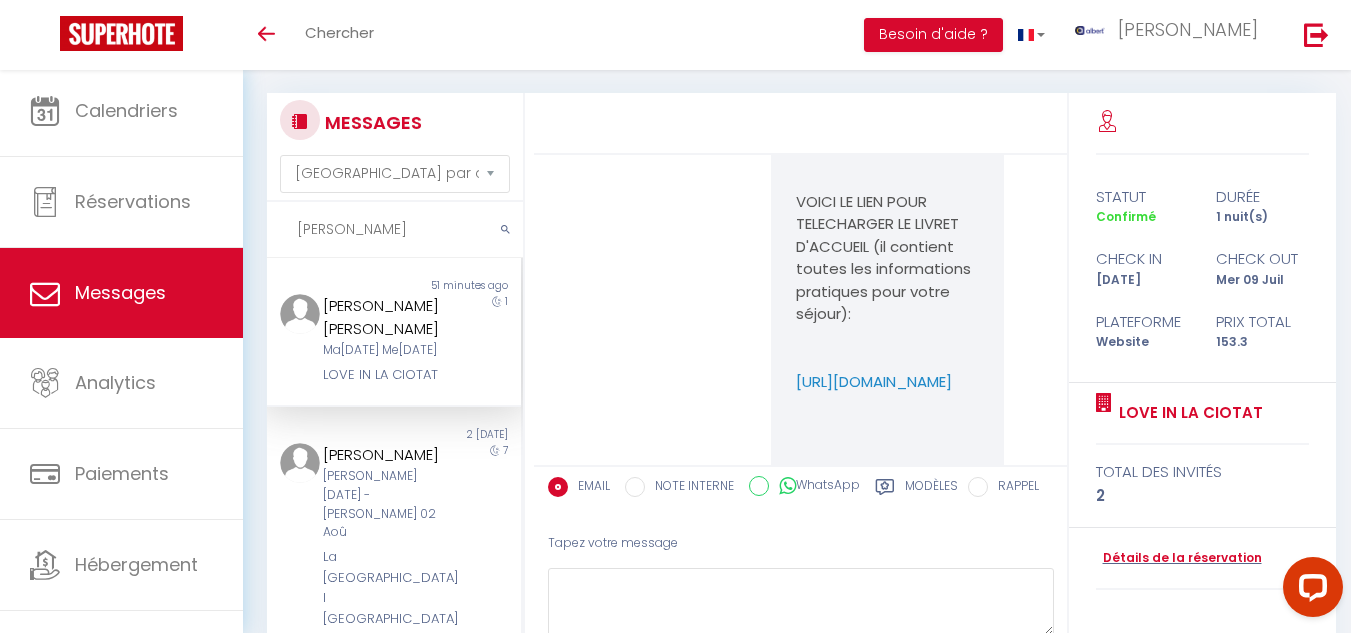 click on "Bonjour,
Votre séjour approche…
C’est le moment de procéder au dépôt de la caution!
Voici le lien:   [URL][DOMAIN_NAME]
Il s’agit d’une empreinte bancaire de 600 € sur 7 jours.
Le dépôt de la caution entraînera l’envoi automatique du code de la boite à clés pour récupérer le trousseau de clés.
Voici un rappel de votre réservation:
Numéro de réservation: 6158418
Arrivée: [DATE] 18:00
Départ: [DATE] 13:00
Nombre de personnes: 2
Prix total séjour: 153.3 €
Nom et prénom du voyageur: [PERSON_NAME] [PERSON_NAME]
VOICI LE LIEN POUR TELECHARGER LE LIVRET D'ACCUEIL (il contient toutes les informations pratiques pour votre séjour):
[URL][DOMAIN_NAME] [URL][DOMAIN_NAME]
-LE BALLON COEUR ROUGE A L’HELIUM à 15€
Lien de paiement:
[URL][DOMAIN_NAME]   [DATE] 10:36:21" at bounding box center (800, -3898) 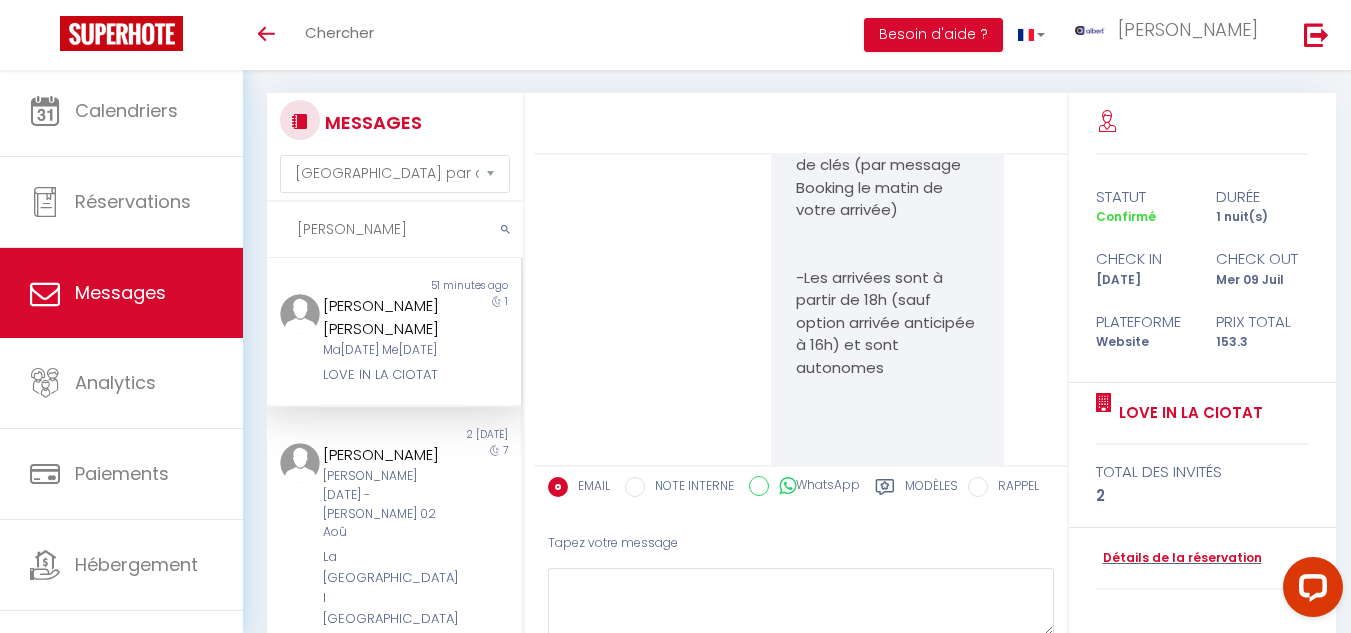 scroll, scrollTop: 6412, scrollLeft: 0, axis: vertical 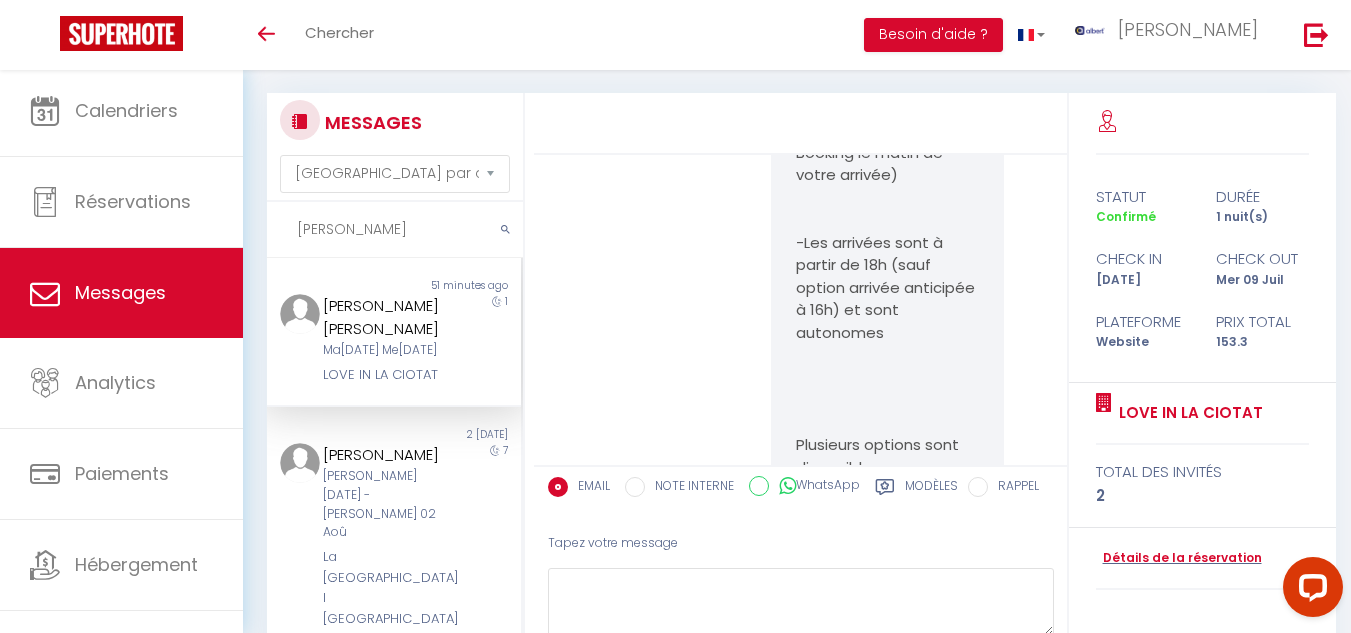 drag, startPoint x: 777, startPoint y: 310, endPoint x: 958, endPoint y: 329, distance: 181.9945 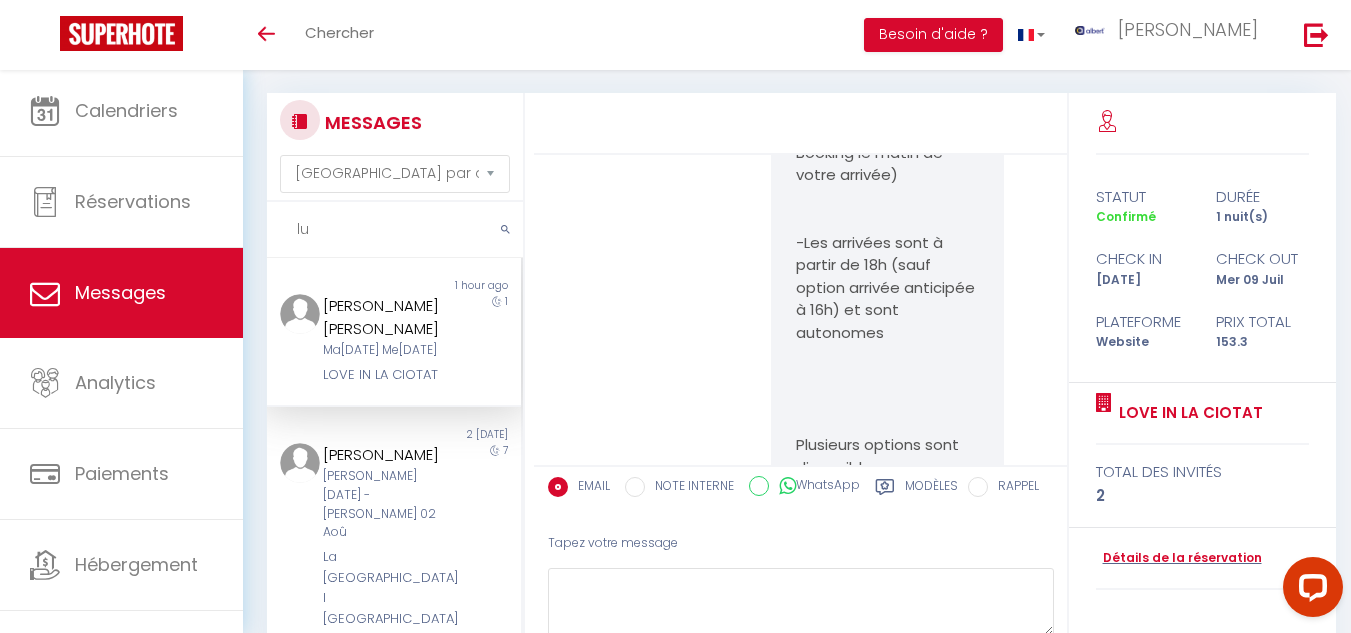 type on "l" 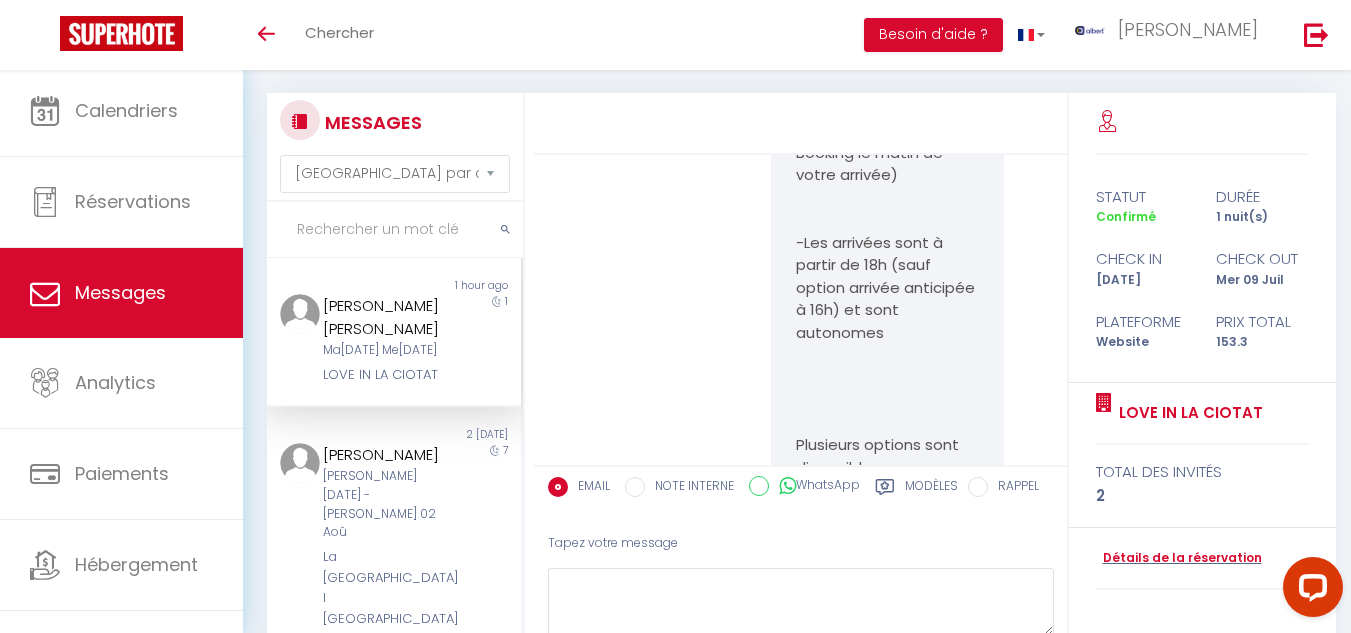 paste on "LAUNEY" 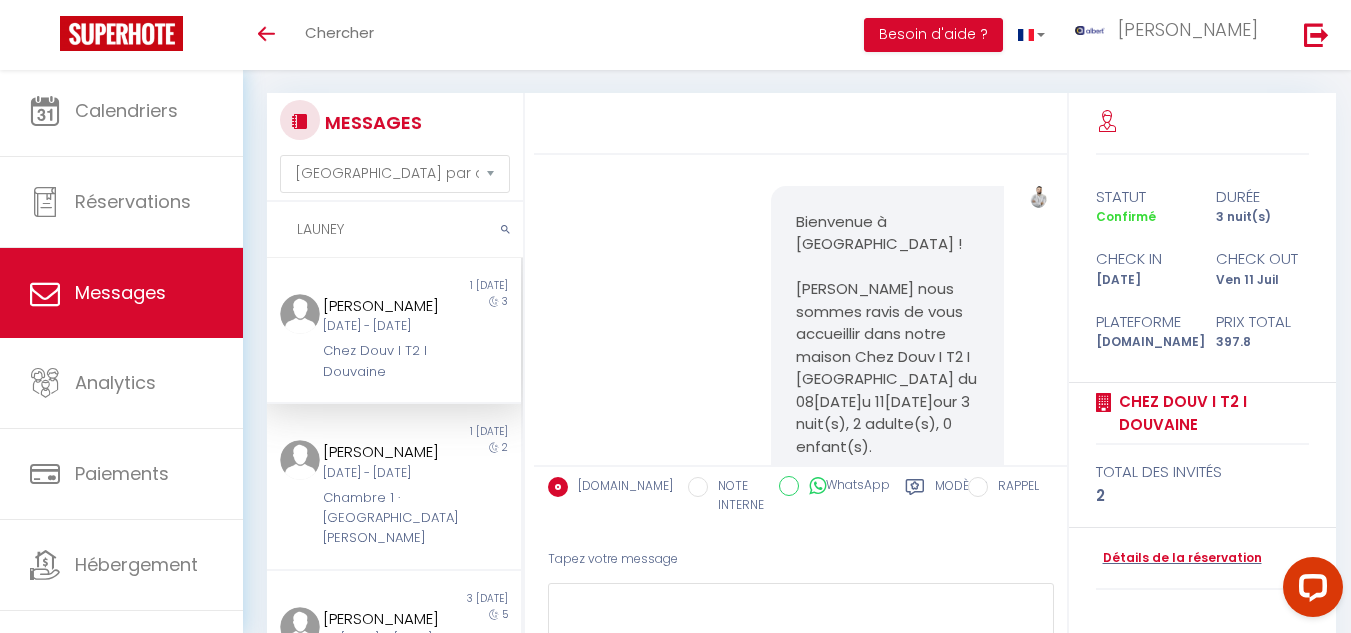 scroll, scrollTop: 1371, scrollLeft: 0, axis: vertical 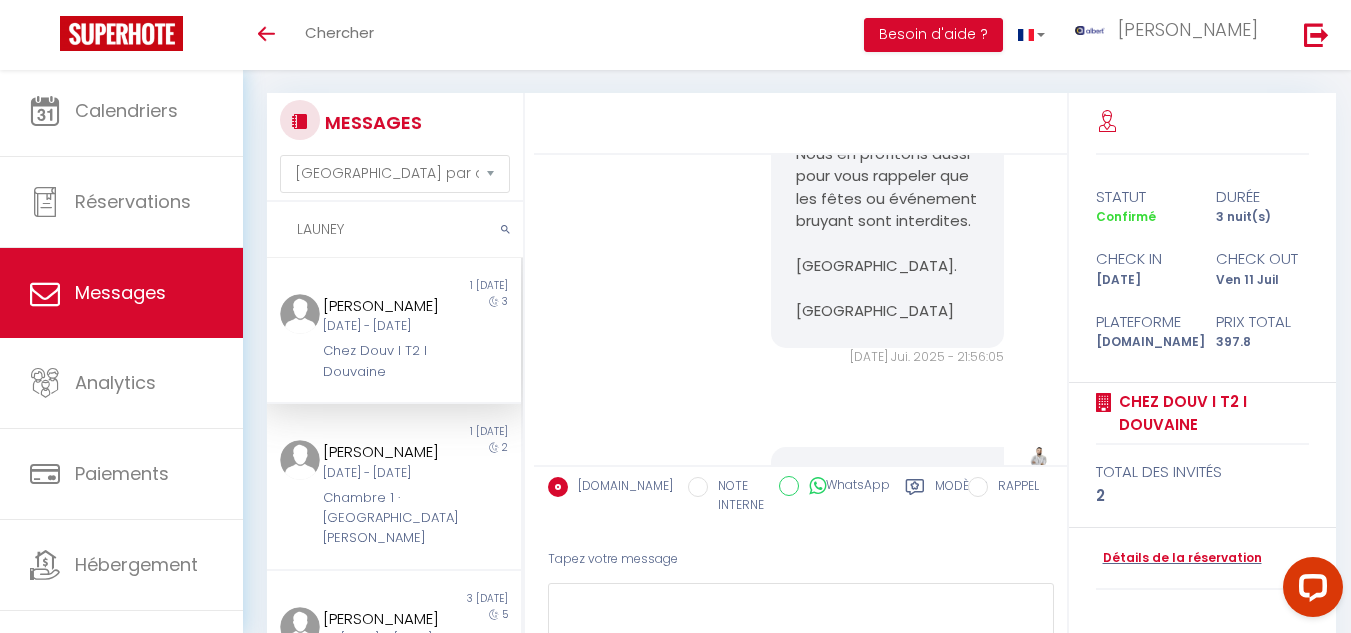 type on "LAUNEY" 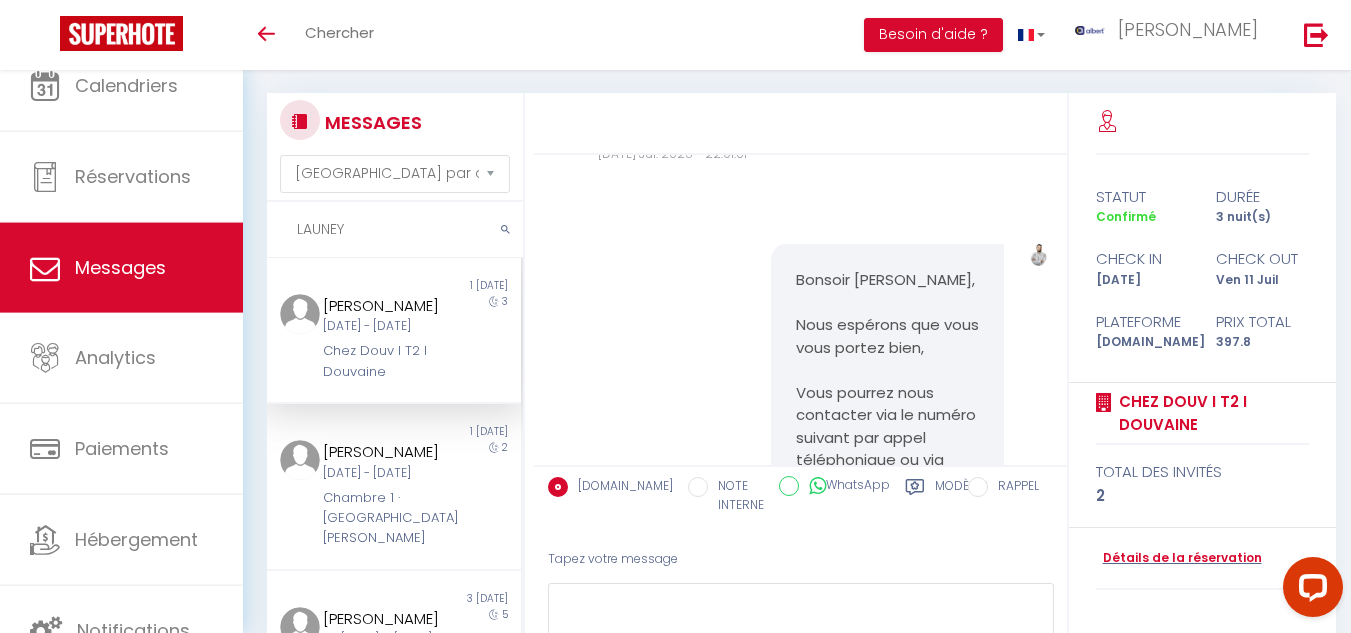 scroll, scrollTop: 4971, scrollLeft: 0, axis: vertical 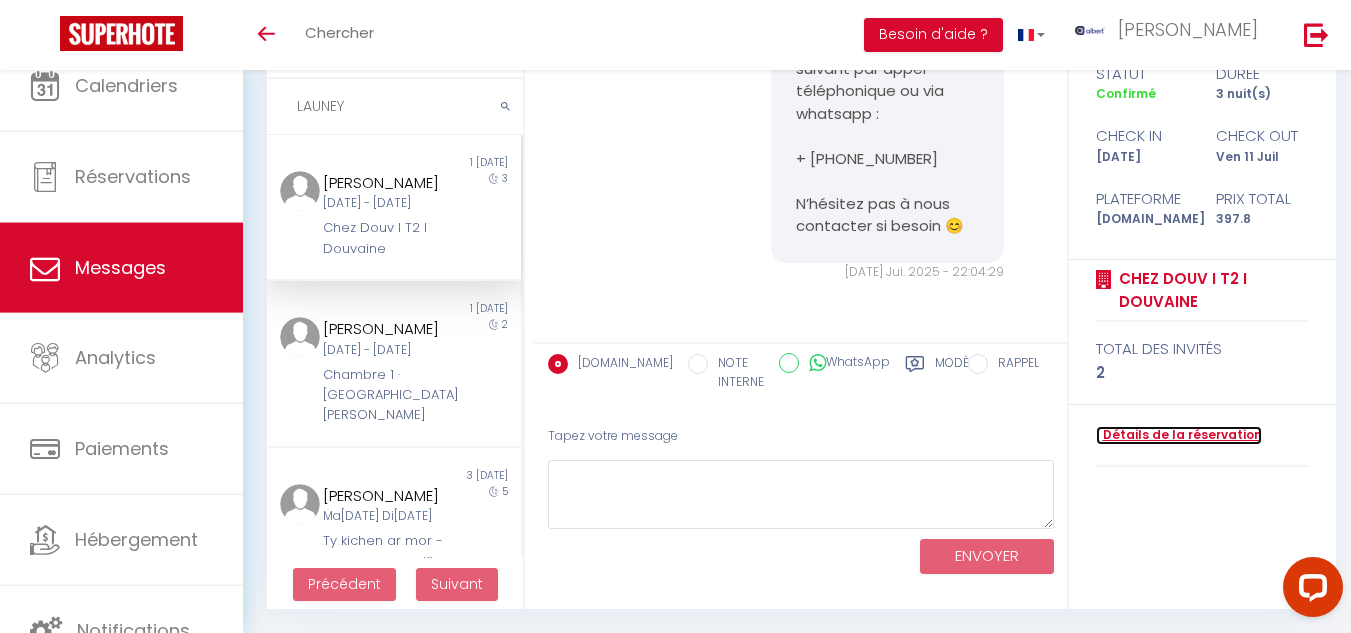 click on "Détails de la réservation" at bounding box center (1179, 435) 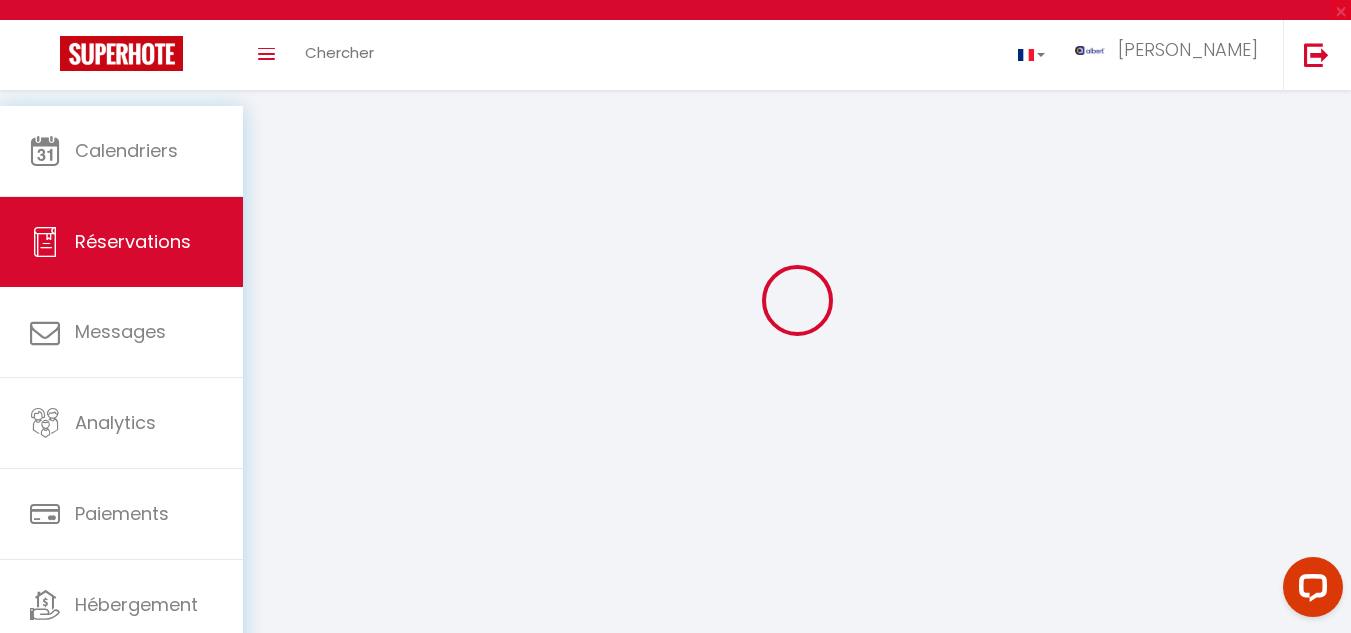scroll, scrollTop: 0, scrollLeft: 0, axis: both 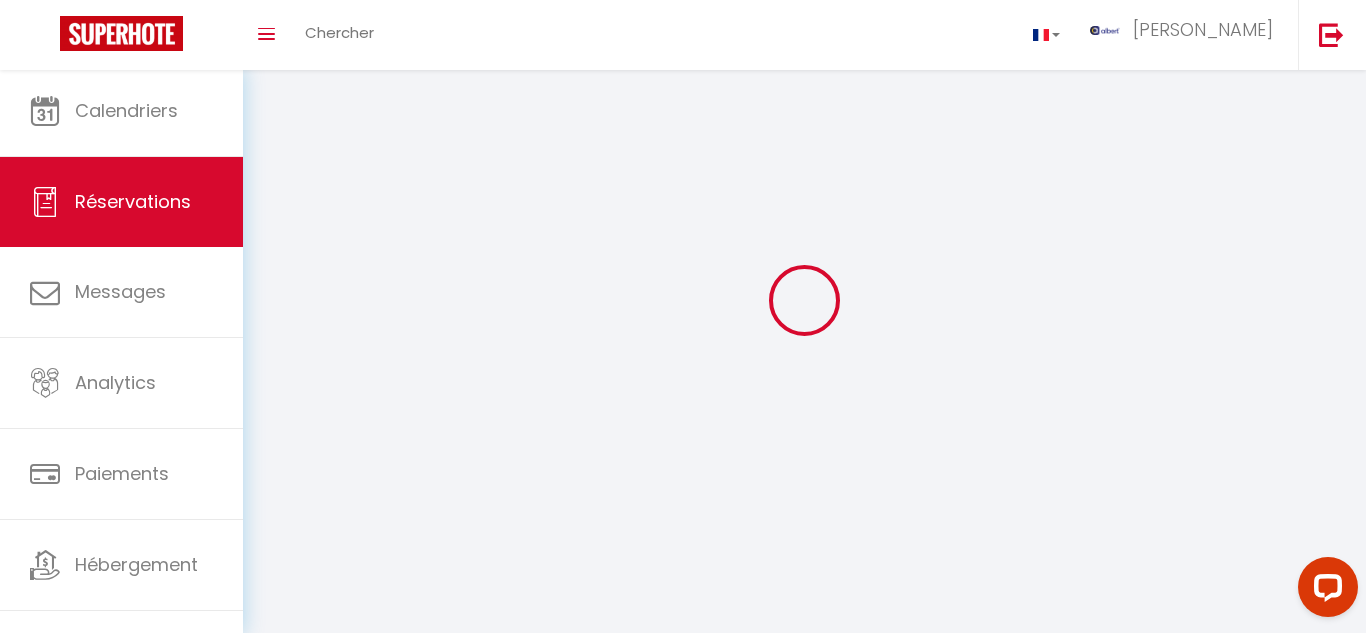 select 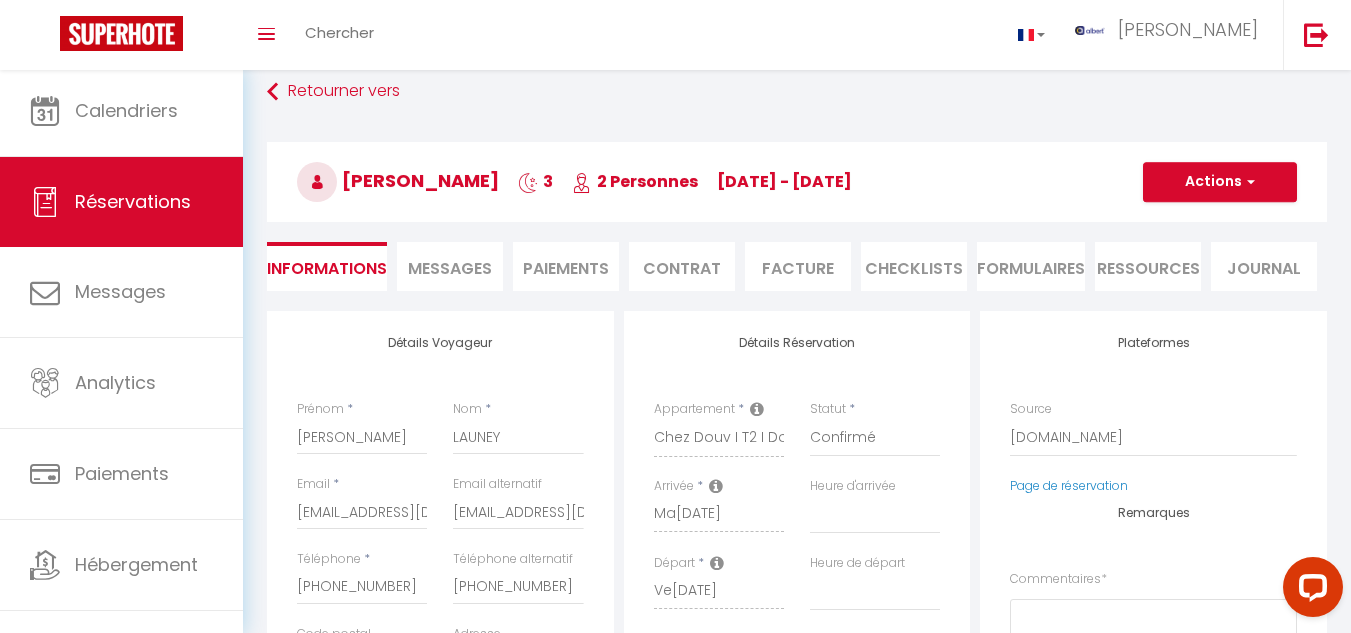 select 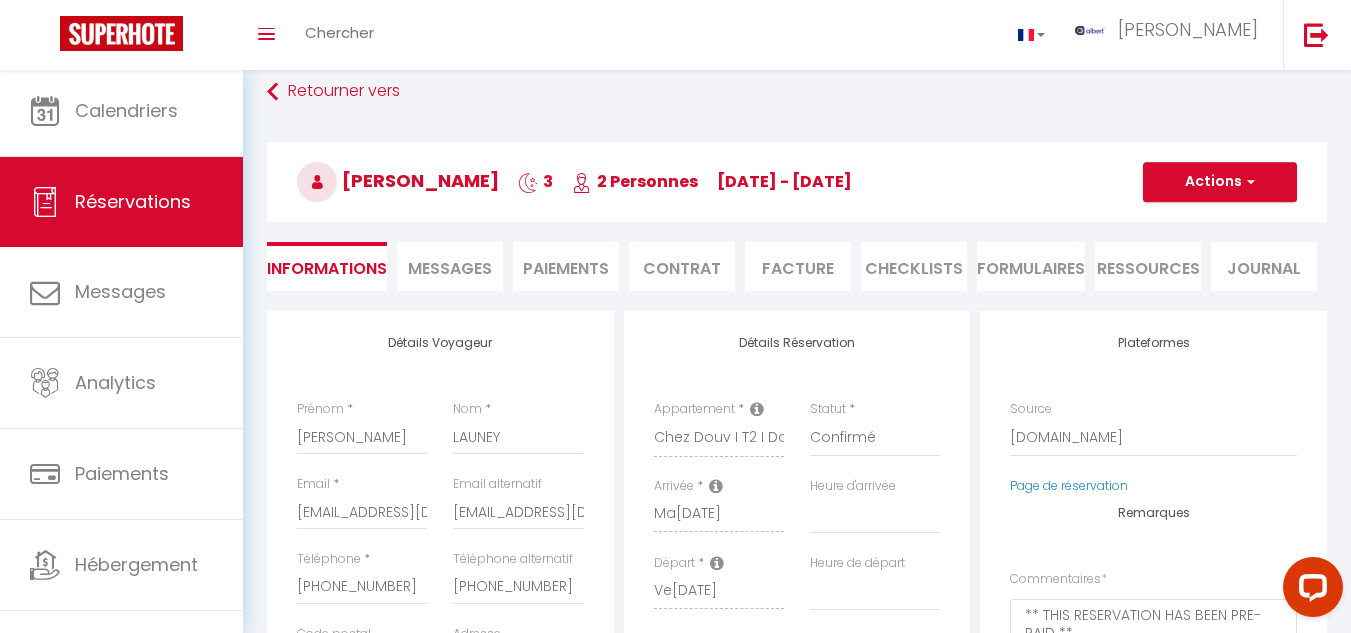 type on "90" 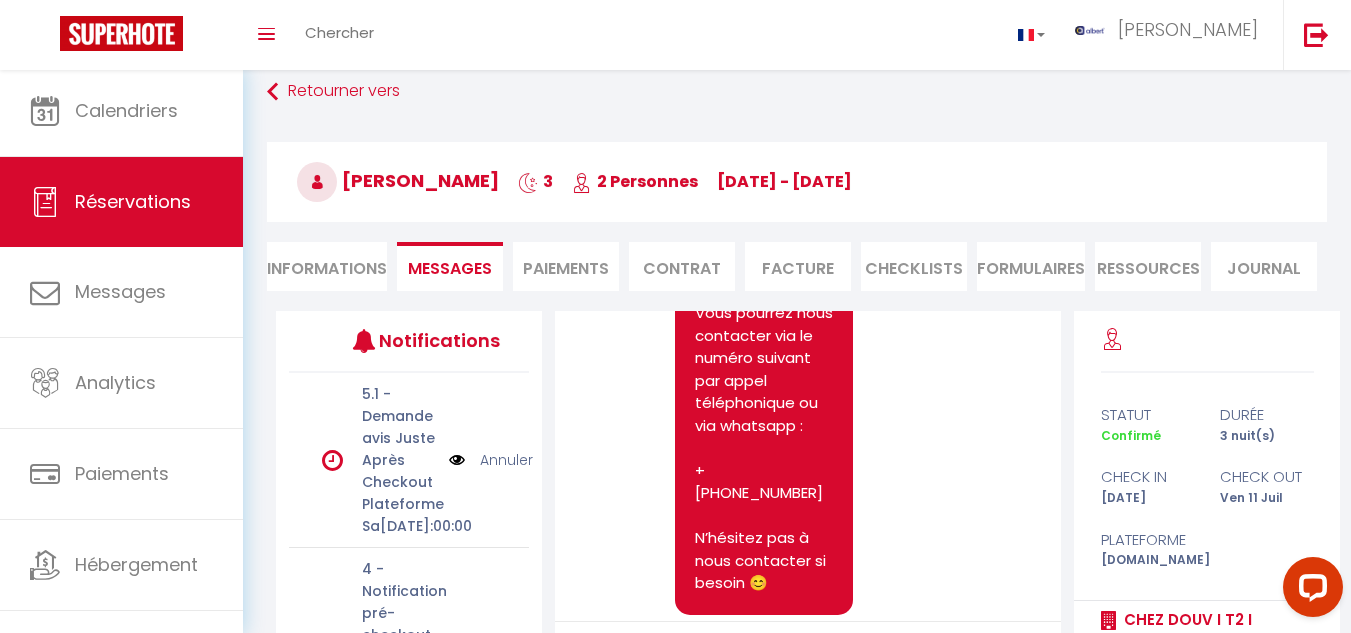 scroll, scrollTop: 5675, scrollLeft: 0, axis: vertical 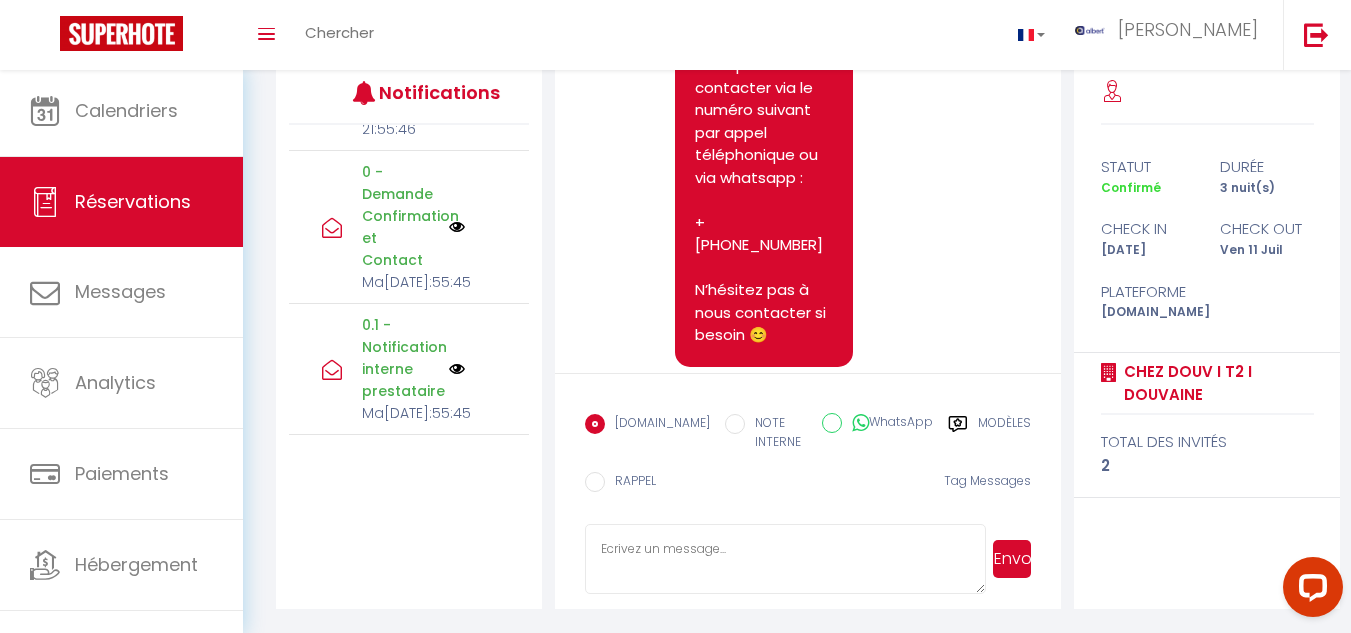 drag, startPoint x: 447, startPoint y: 343, endPoint x: 445, endPoint y: 354, distance: 11.18034 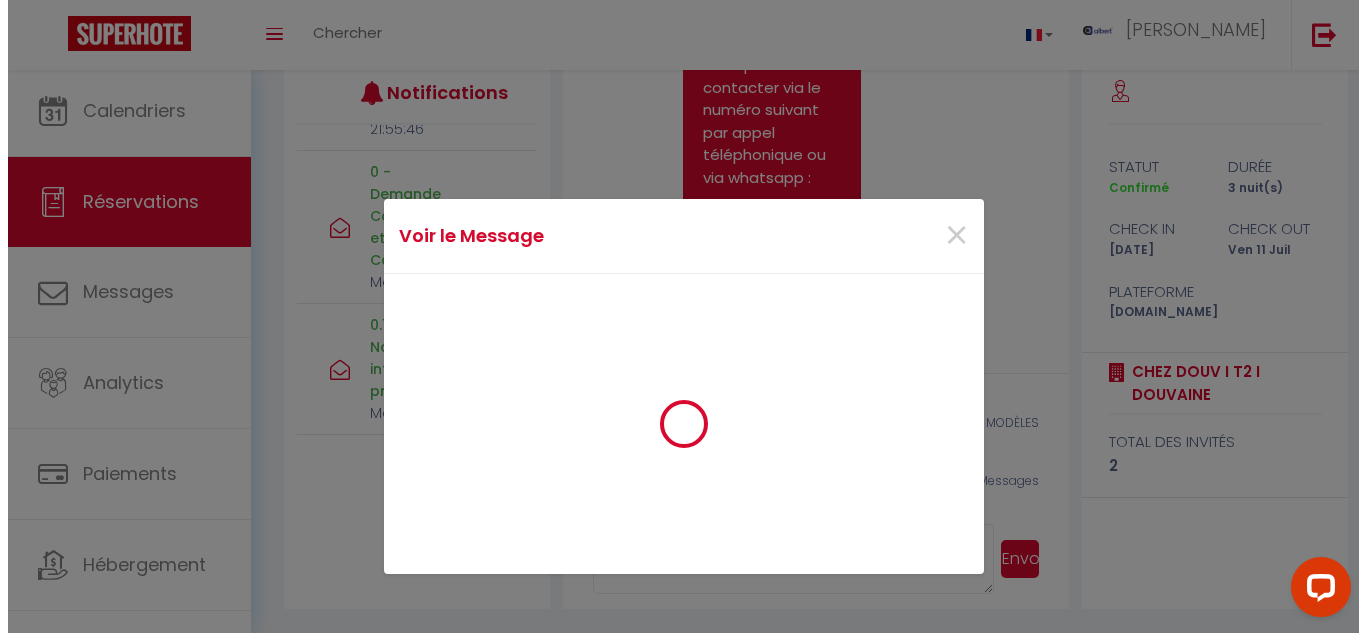 scroll, scrollTop: 5540, scrollLeft: 0, axis: vertical 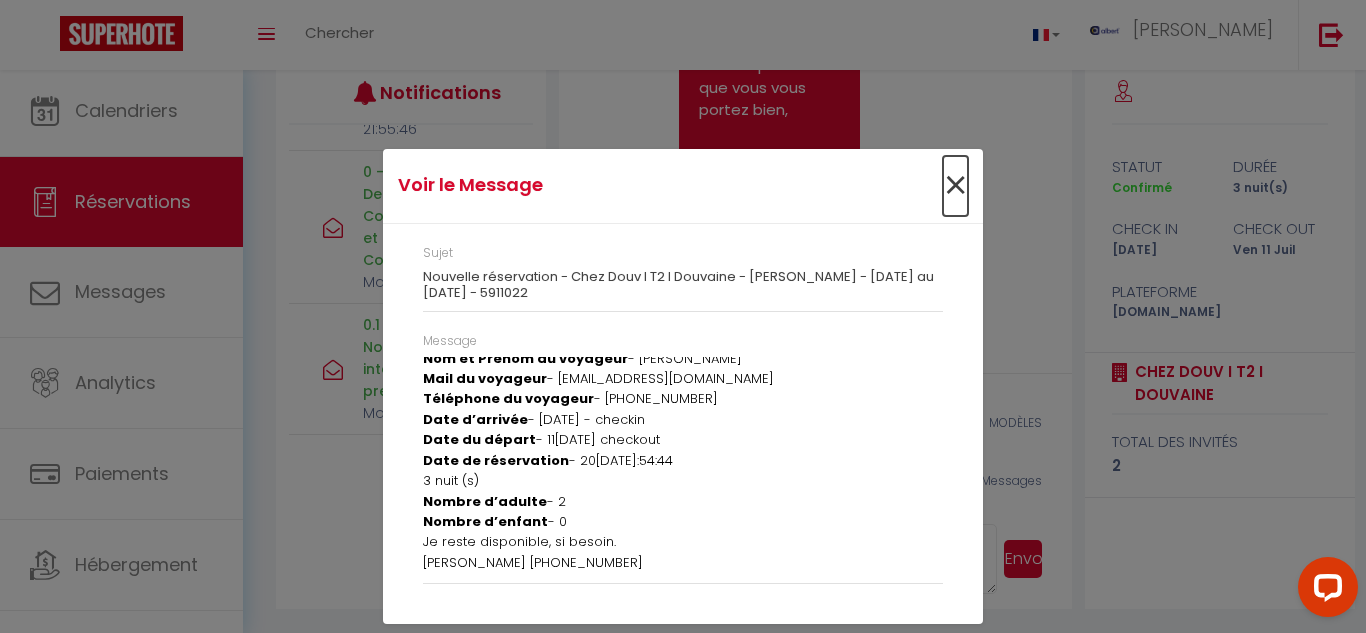 click on "×" at bounding box center (955, 186) 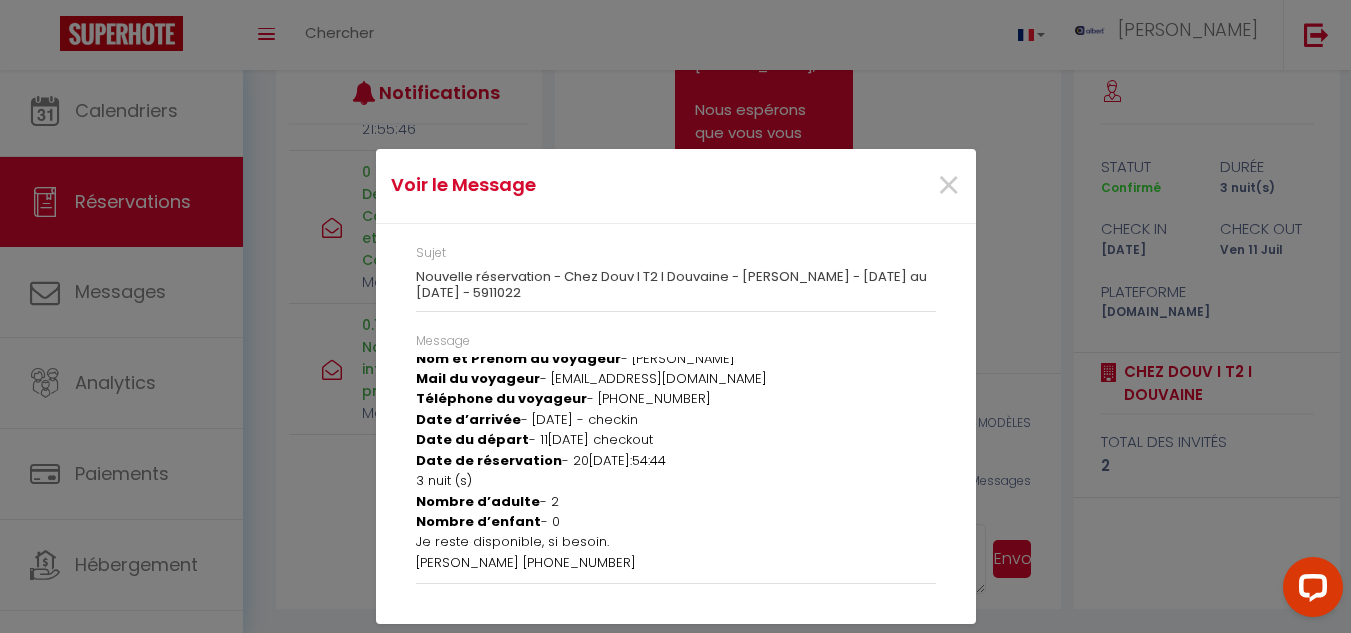 scroll, scrollTop: 5675, scrollLeft: 0, axis: vertical 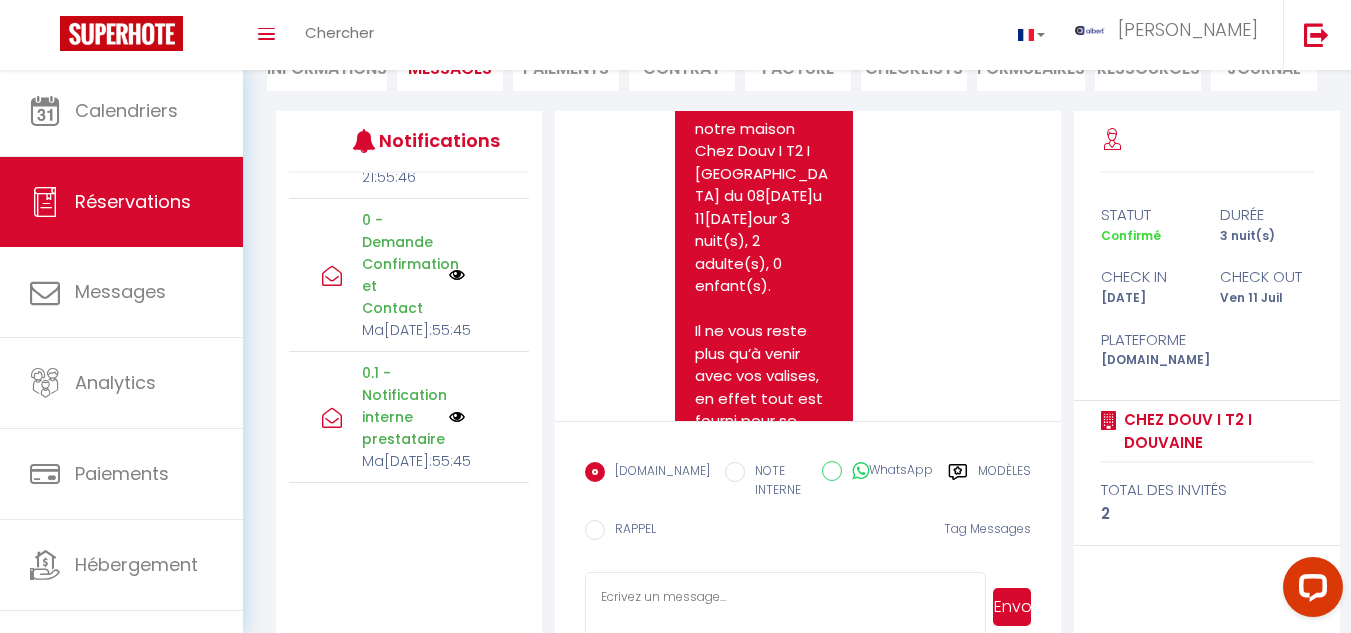 click at bounding box center (457, 417) 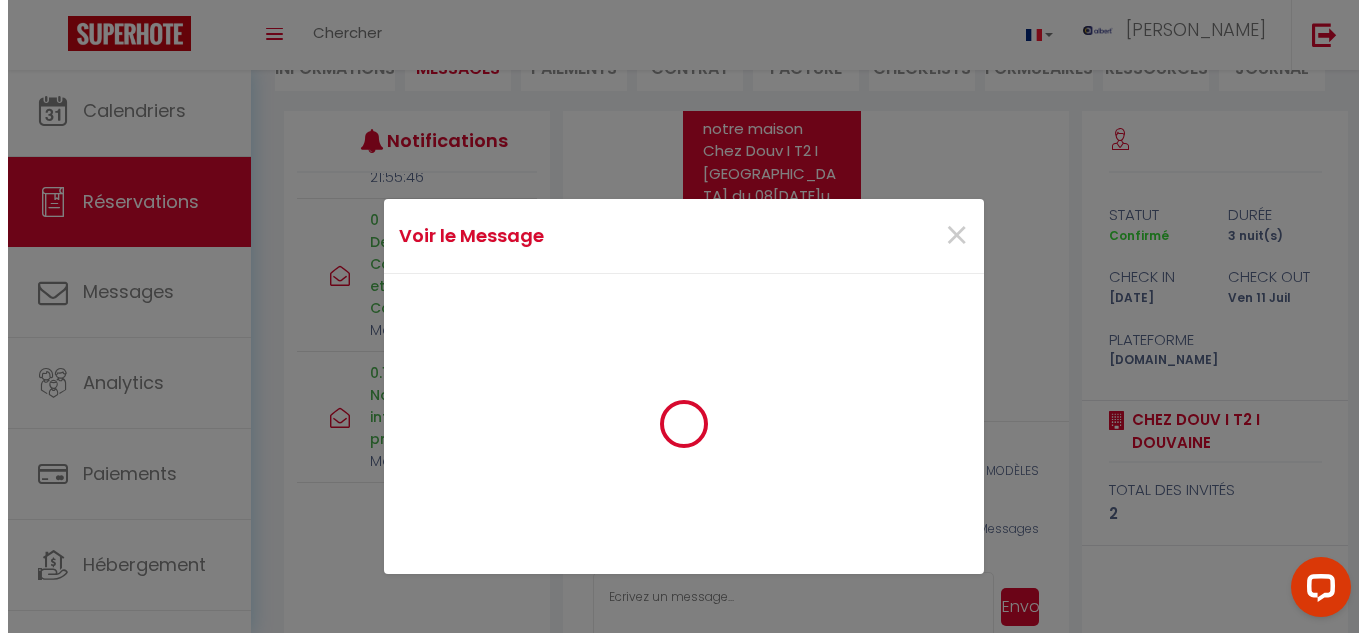 scroll, scrollTop: 2178, scrollLeft: 0, axis: vertical 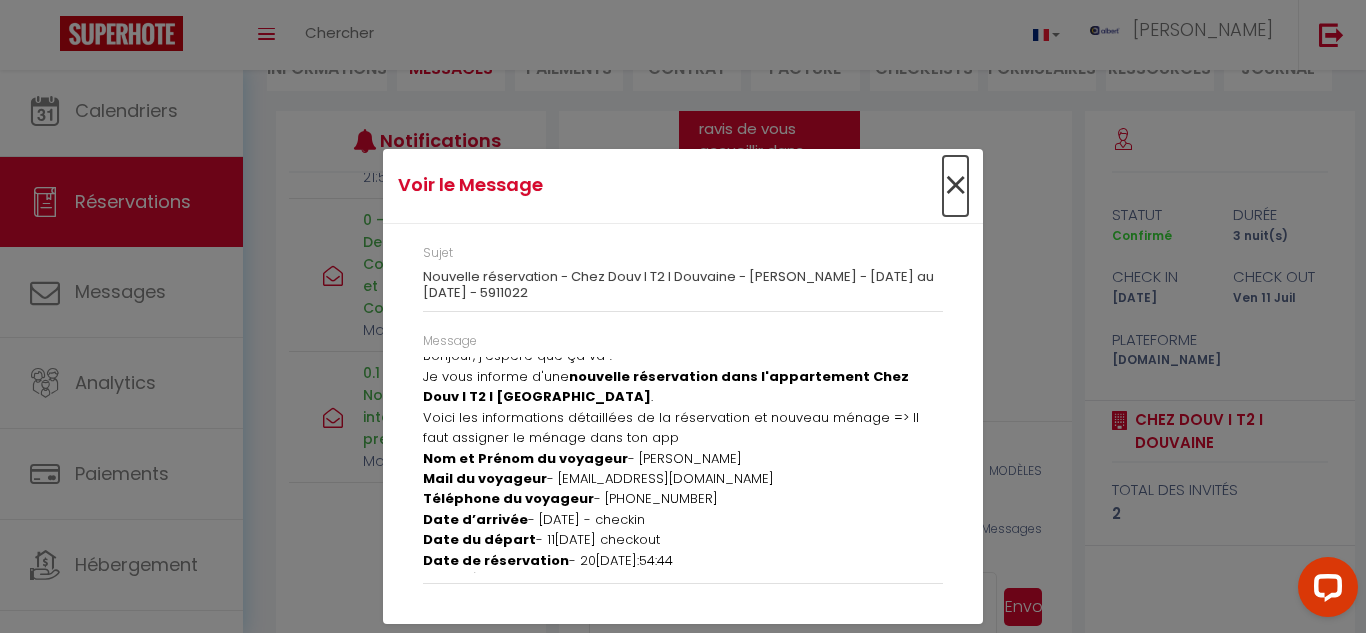 click on "×" at bounding box center [955, 186] 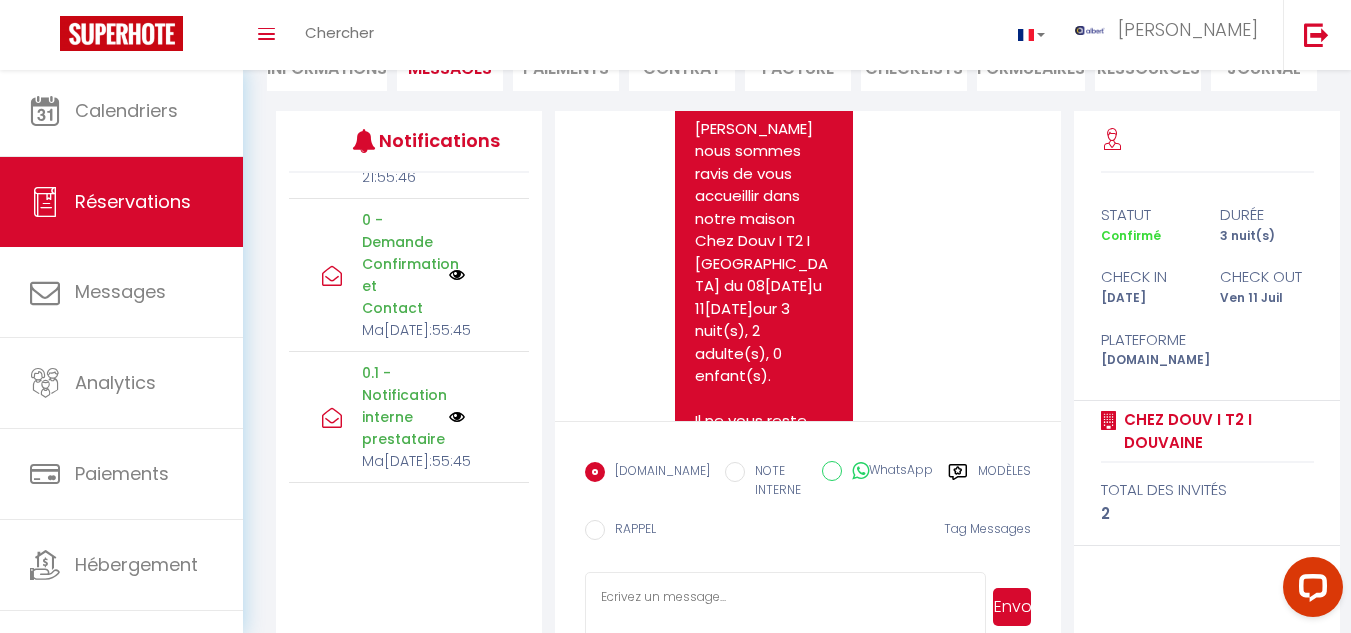 scroll, scrollTop: 2268, scrollLeft: 0, axis: vertical 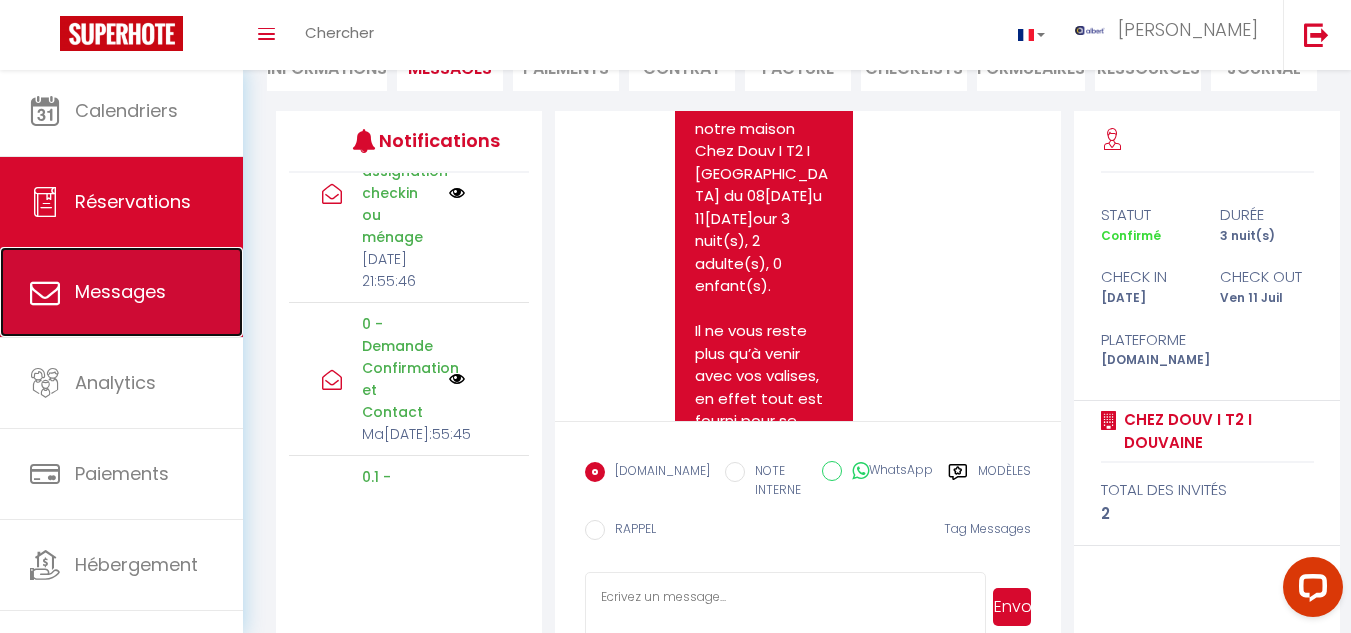 click on "Messages" at bounding box center (120, 291) 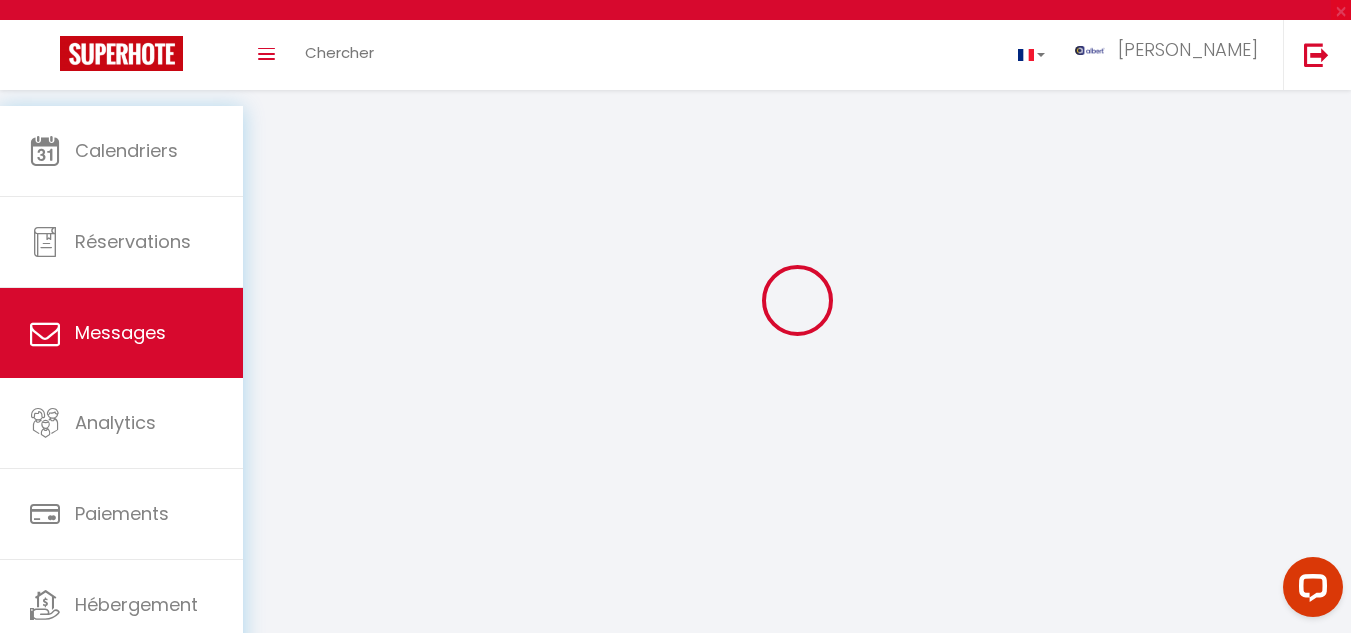 scroll, scrollTop: 0, scrollLeft: 0, axis: both 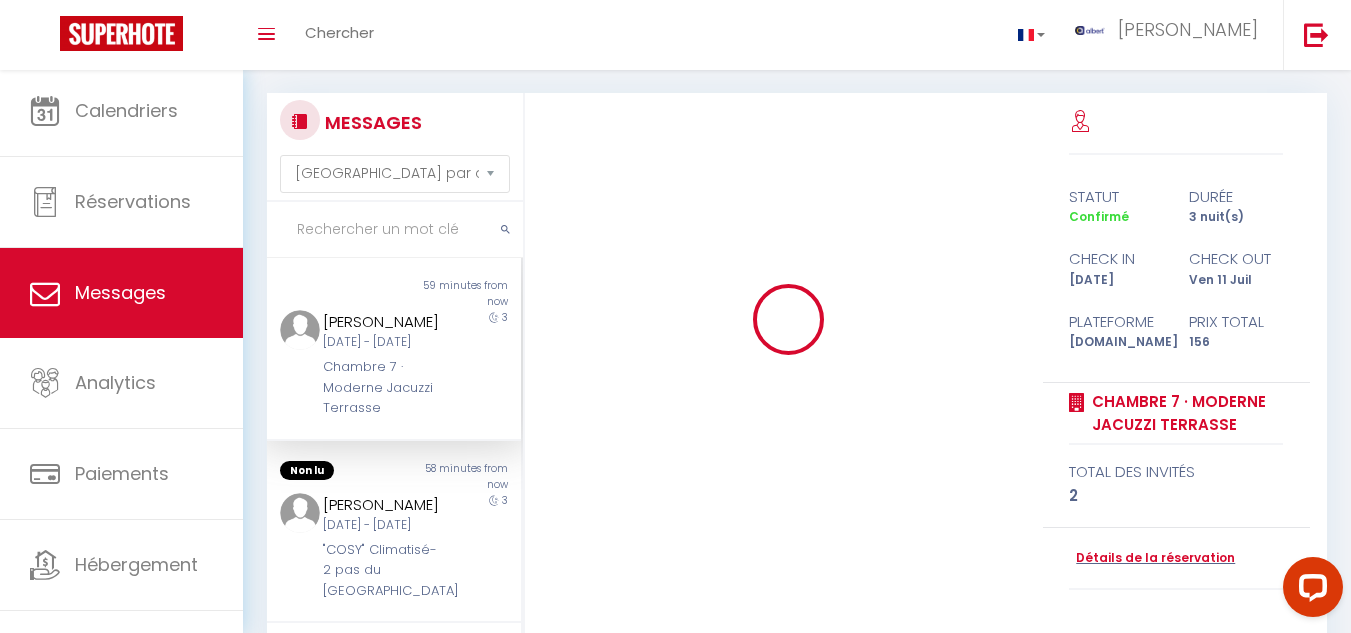 click at bounding box center [395, 230] 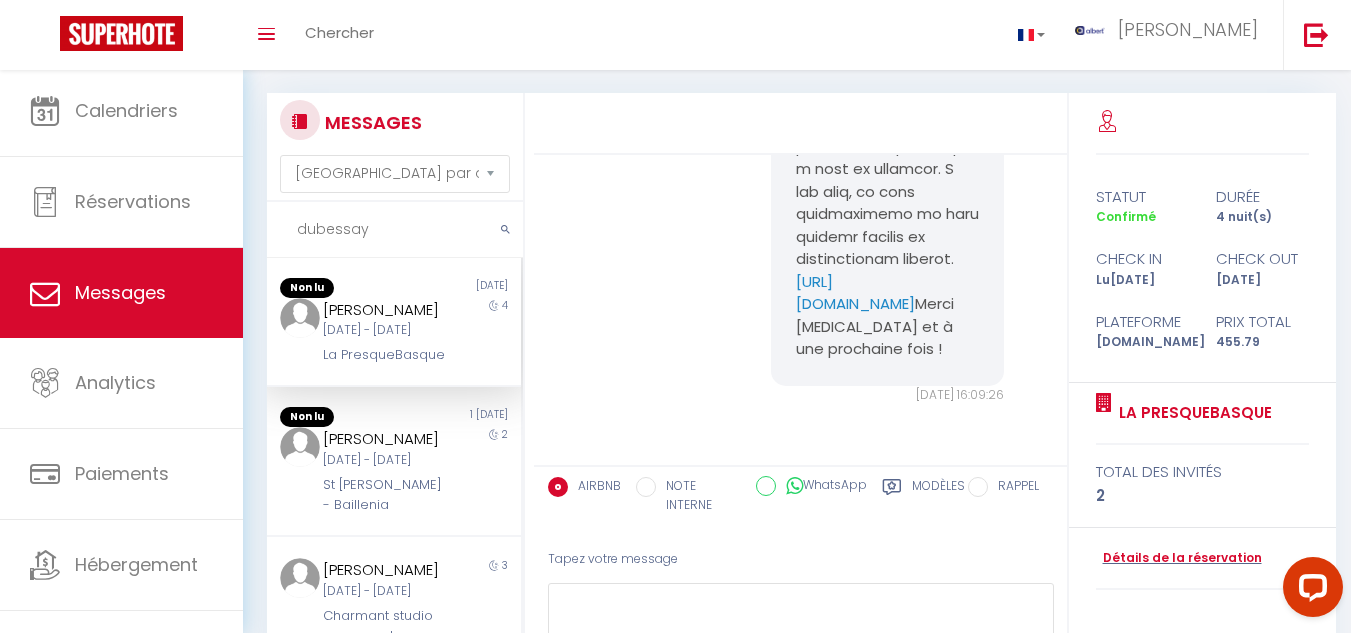 scroll, scrollTop: 0, scrollLeft: 0, axis: both 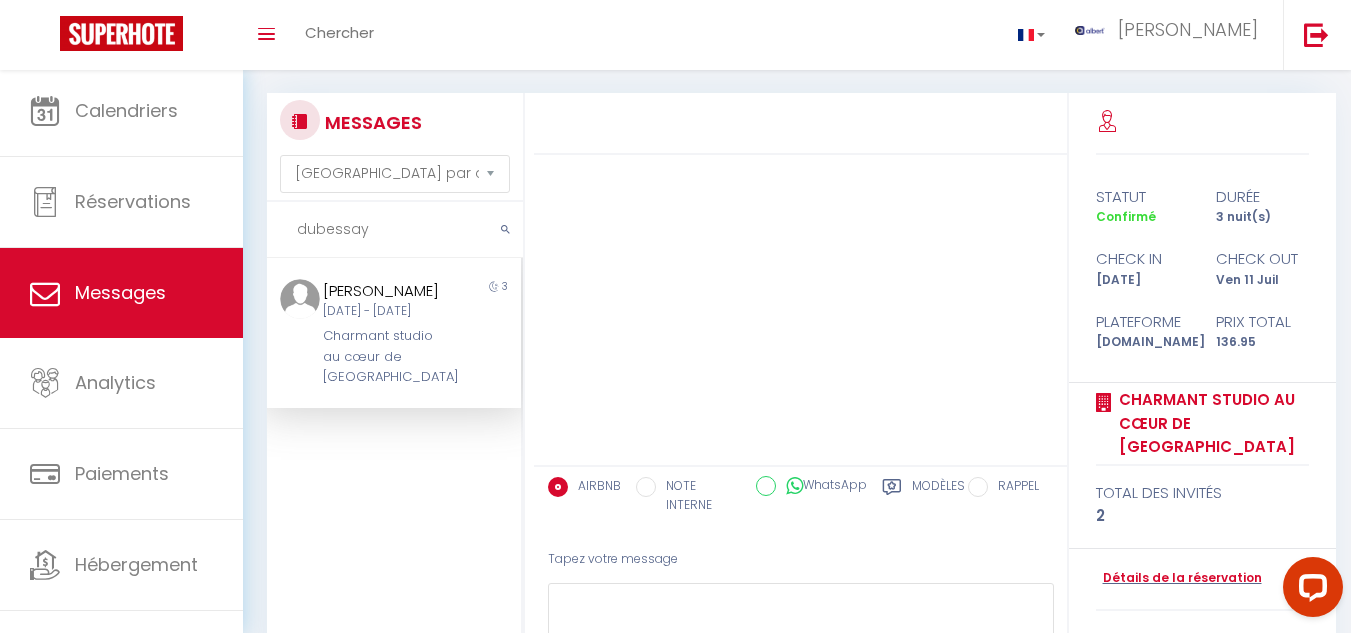 type on "dubessay" 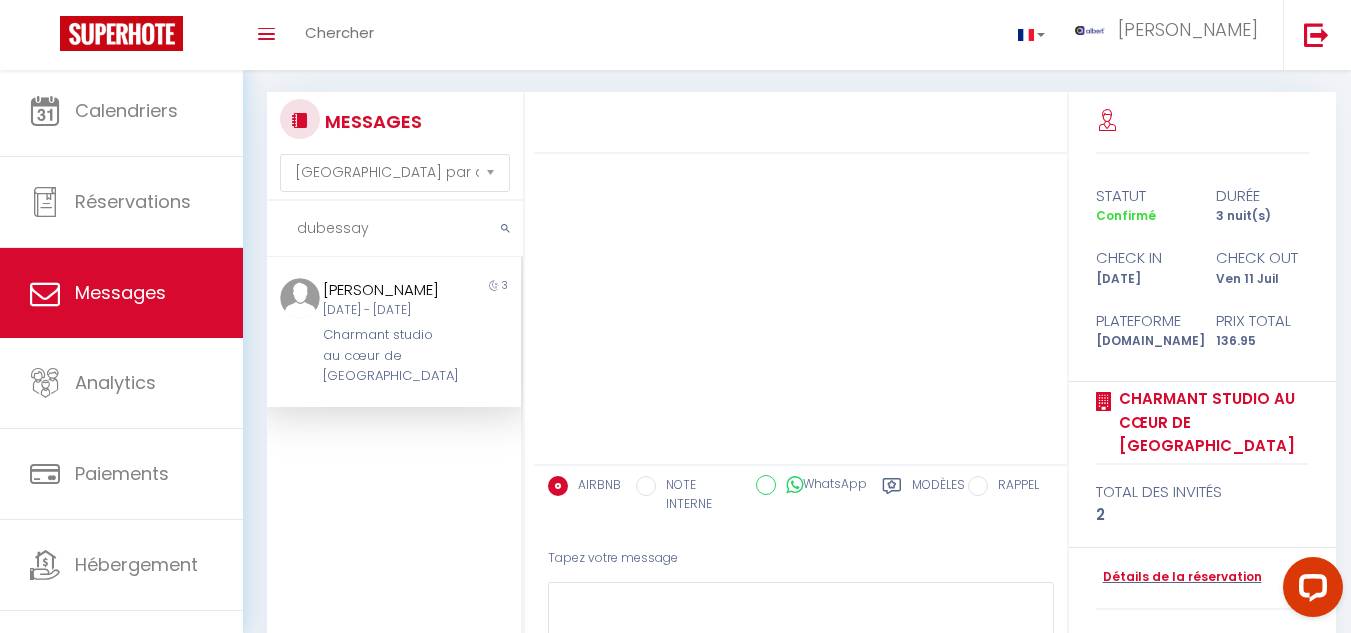 scroll, scrollTop: 0, scrollLeft: 0, axis: both 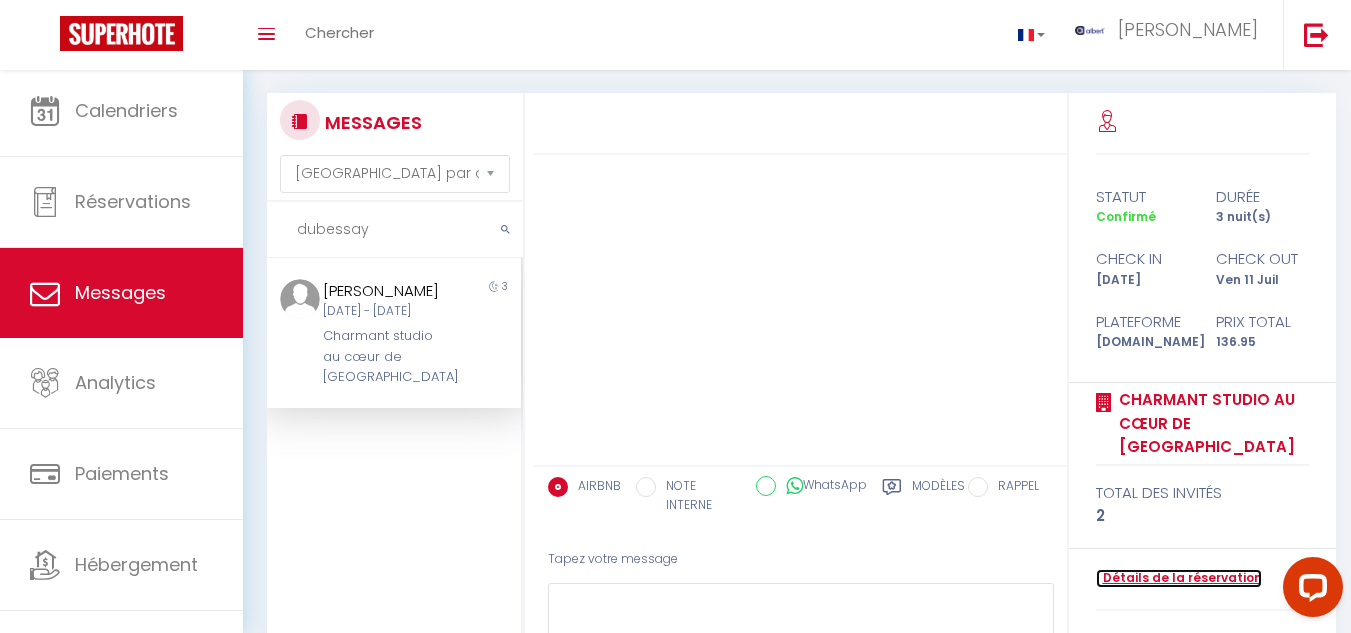 click on "Détails de la réservation" at bounding box center [1179, 578] 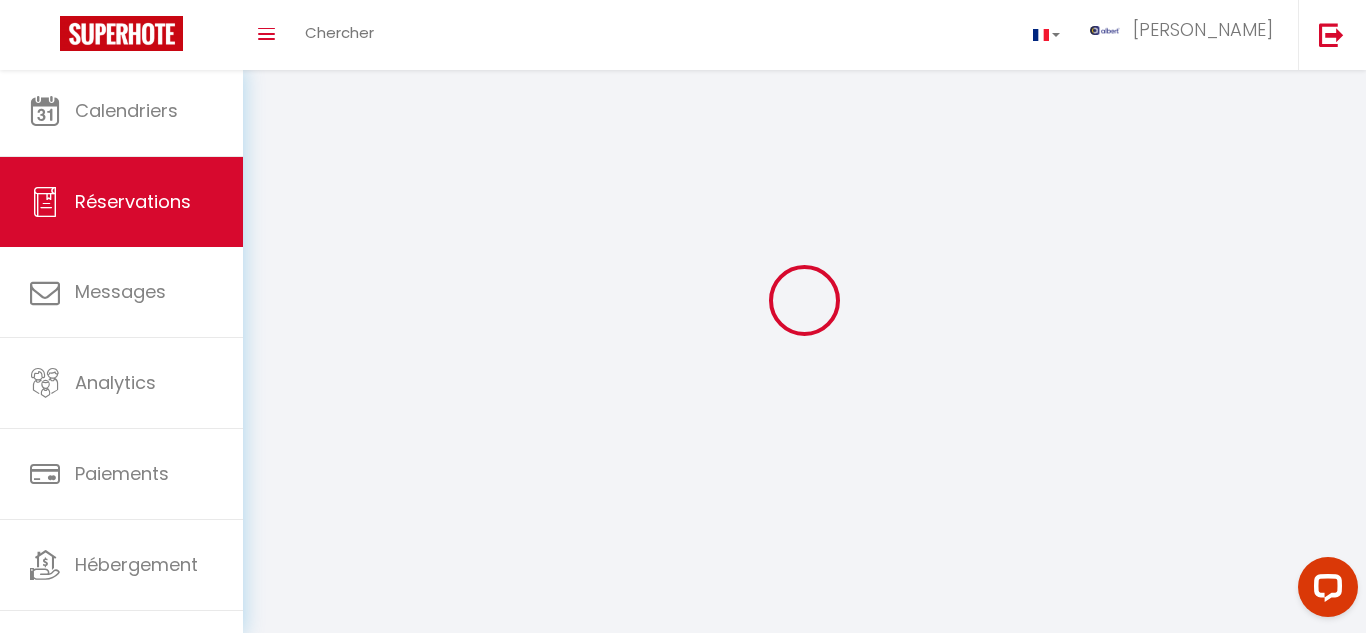 select 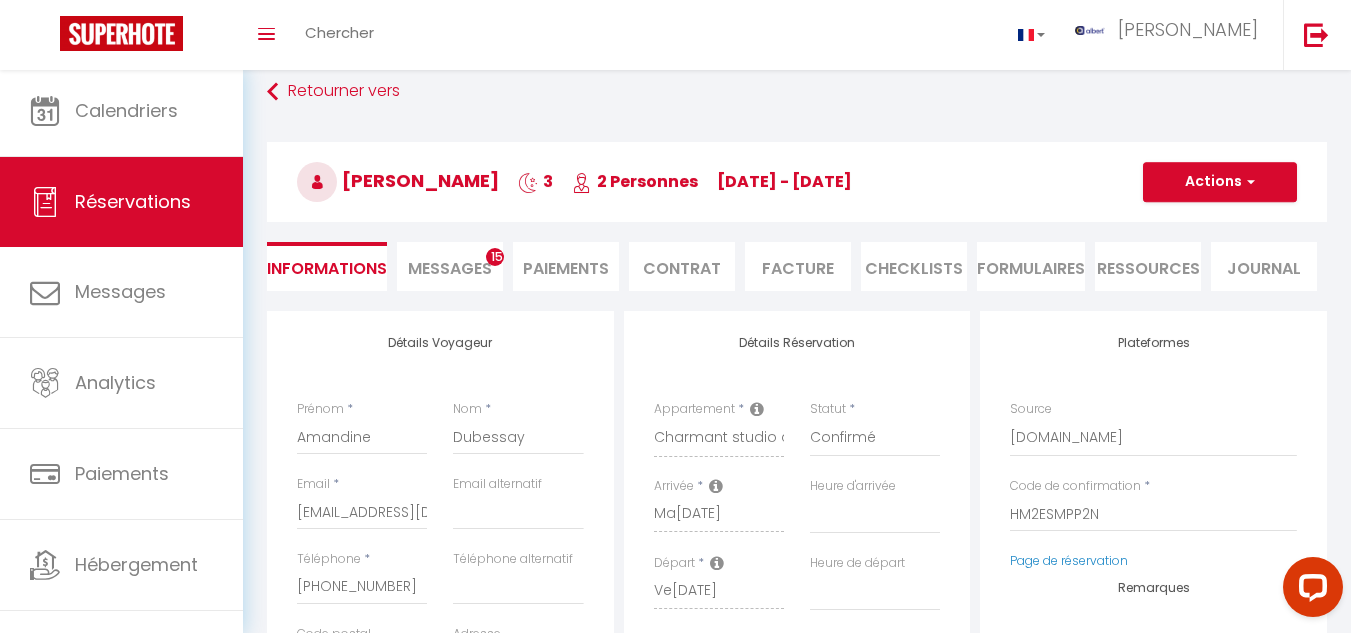 select 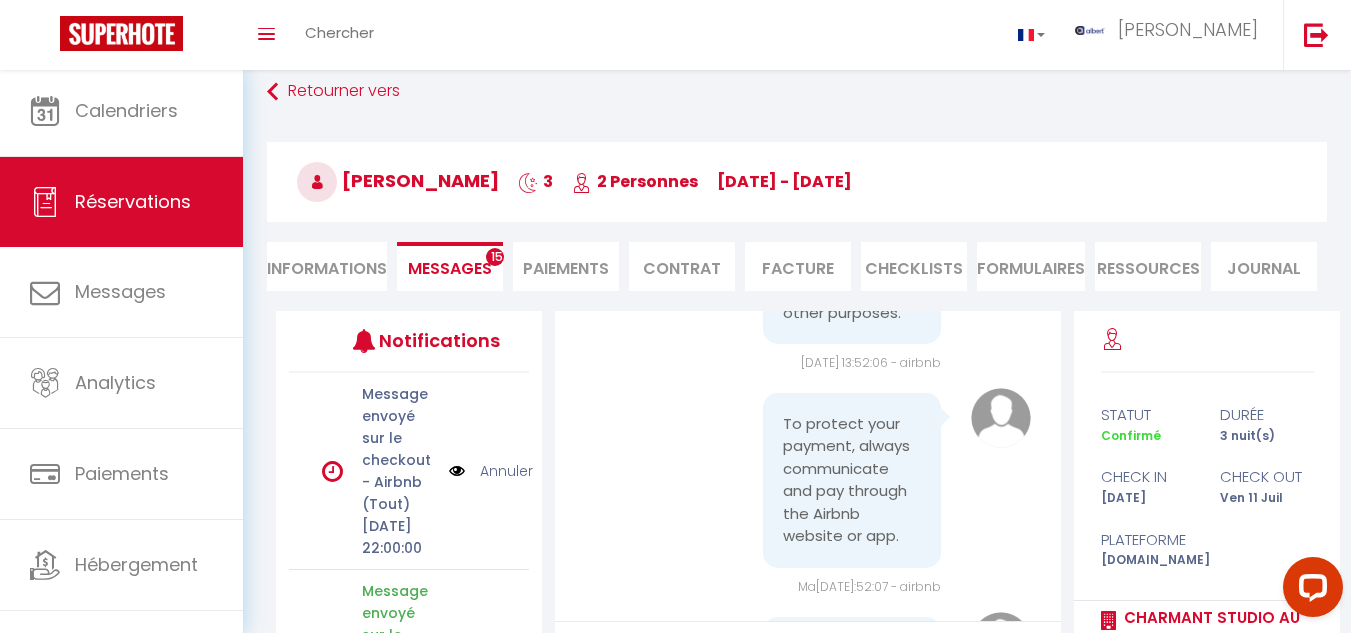 scroll, scrollTop: 300, scrollLeft: 0, axis: vertical 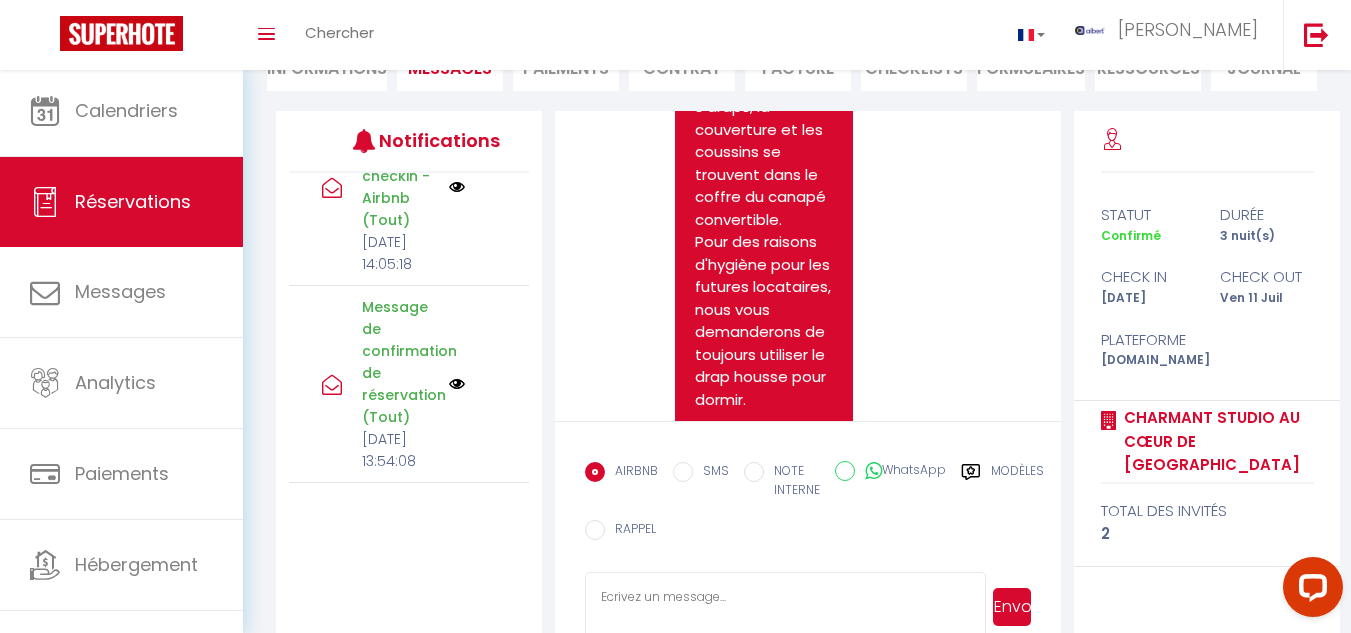 drag, startPoint x: 692, startPoint y: 146, endPoint x: 743, endPoint y: 258, distance: 123.065025 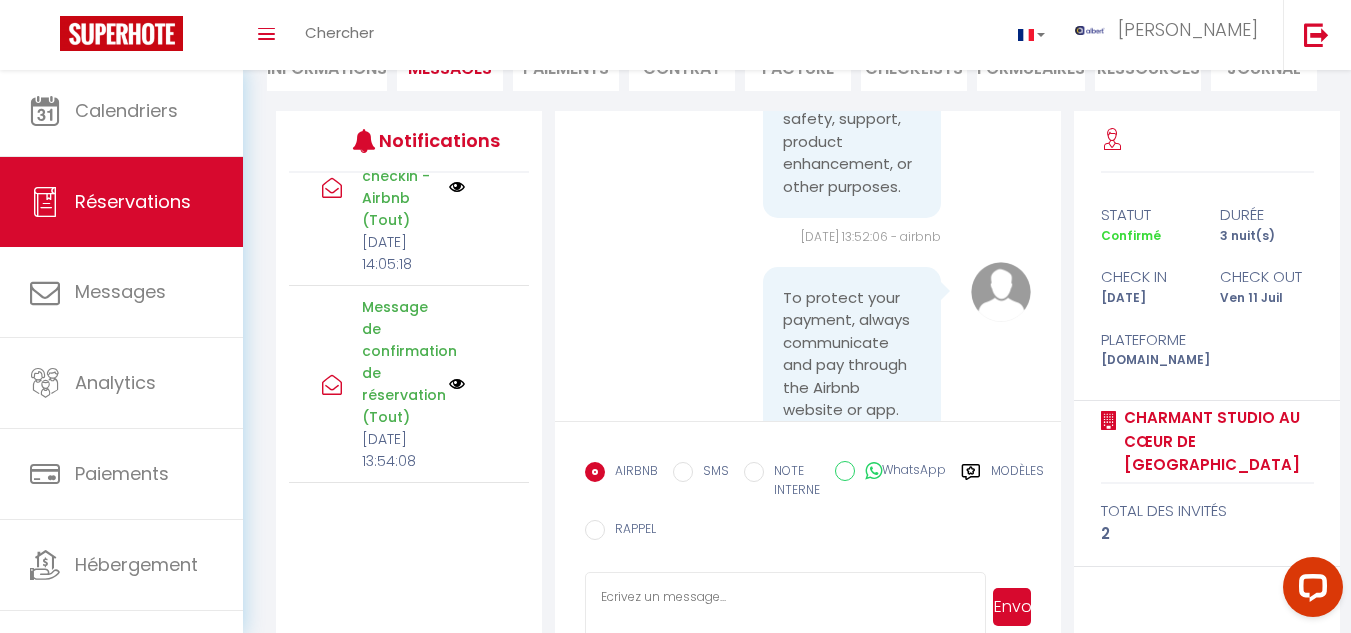 scroll, scrollTop: 0, scrollLeft: 0, axis: both 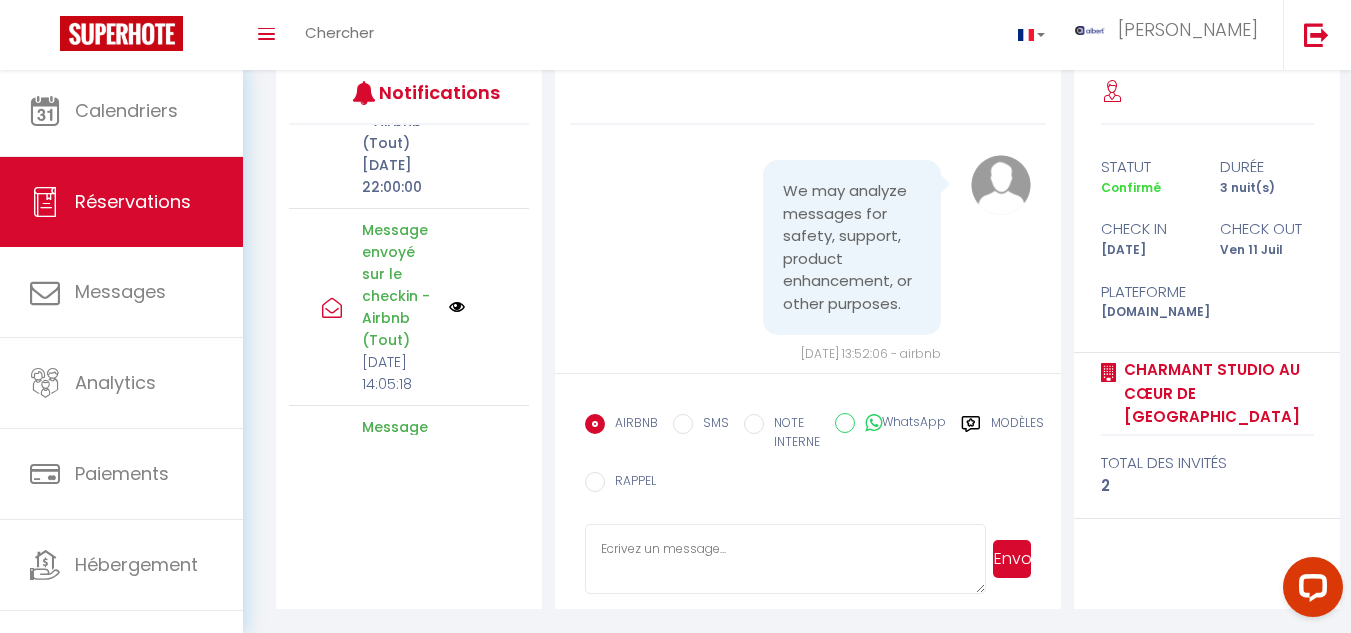 click at bounding box center [457, 307] 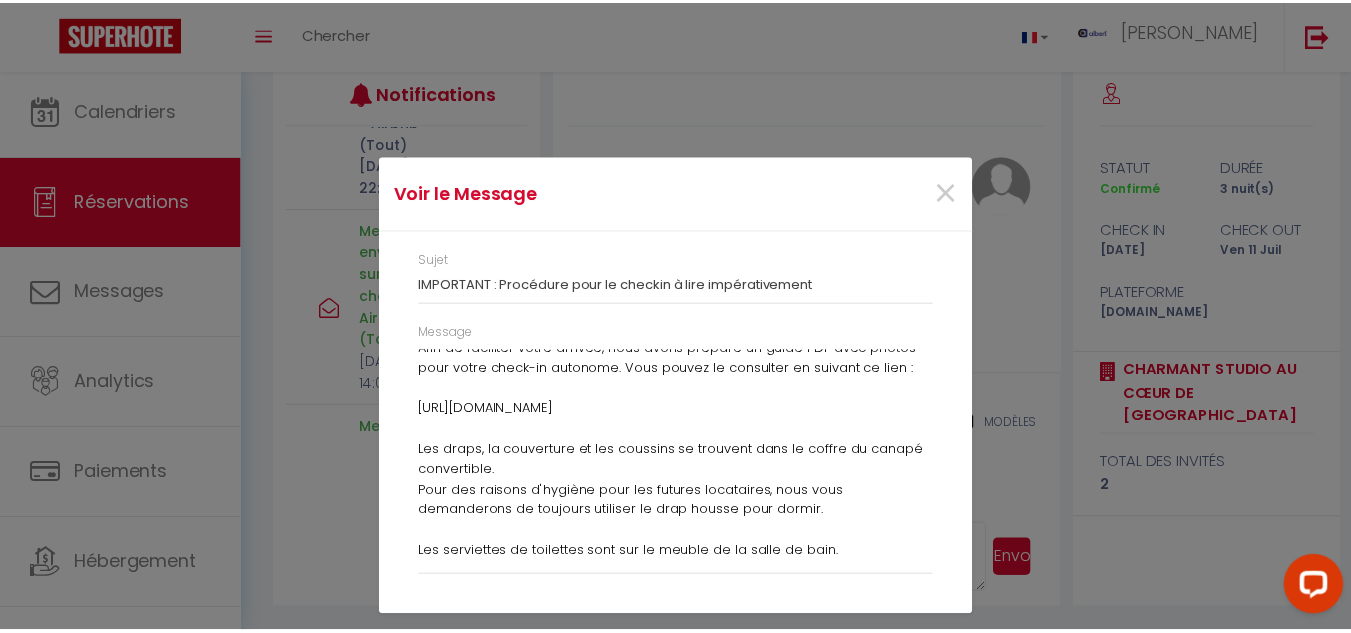 scroll, scrollTop: 0, scrollLeft: 0, axis: both 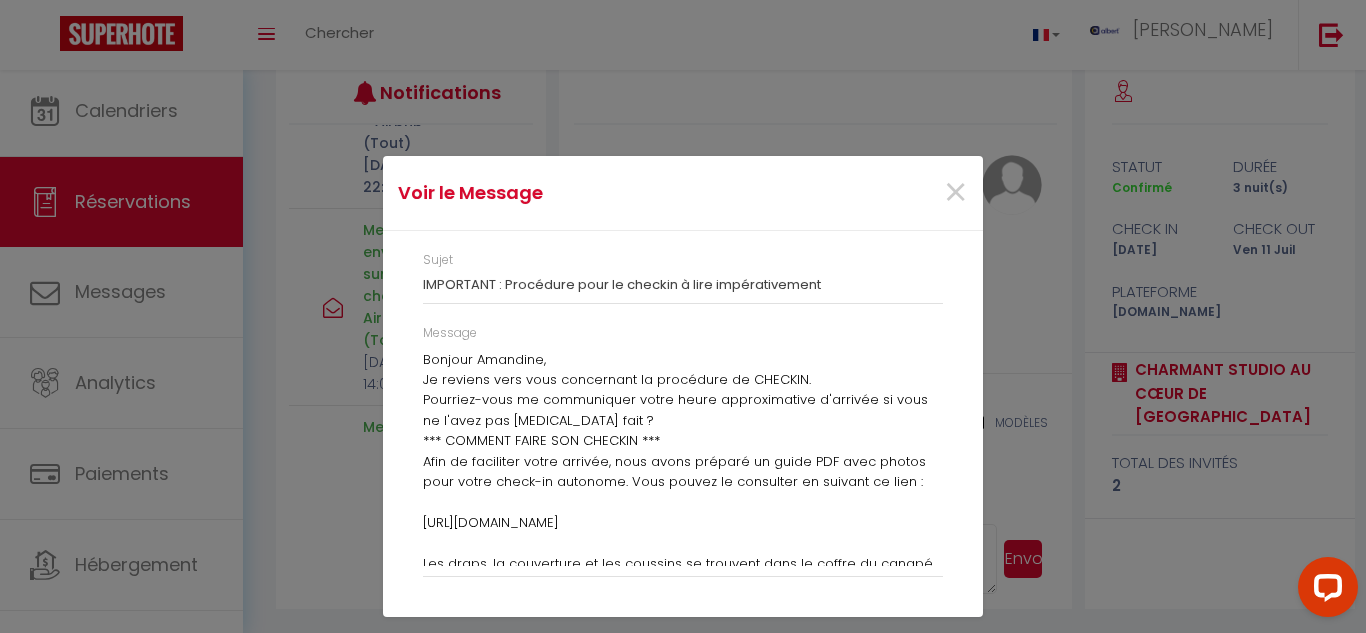 click on "Voir le Message
×
Sujet
IMPORTANT : Procédure pour le checkin à lire impérativement
Message
Bonjour Amandine, Je reviens vers vous concernant la procédure de CHECKIN. Pourriez-vous me communiquer votre heure approximative d'arrivée si vous ne l'avez pas [MEDICAL_DATA] fait ? *** COMMENT FAIRE SON CHECKIN *** Afin de faciliter votre arrivée, nous avons préparé un guide PDF avec photos pour votre check-in autonome. Vous pouvez le consulter en suivant ce lien : [URL][DOMAIN_NAME] Les draps, la couverture et les coussins se trouvent dans le coffre du canapé convertible. Pour des raisons d'hygiène pour les futures locataires, nous vous demanderons de toujours utiliser le drap housse pour dormir. Les serviettes de toilettes sont sur le meuble de la salle de bain. Vous trouverez du café, thé etc dans la cuisine. Localisation :" at bounding box center [683, 316] 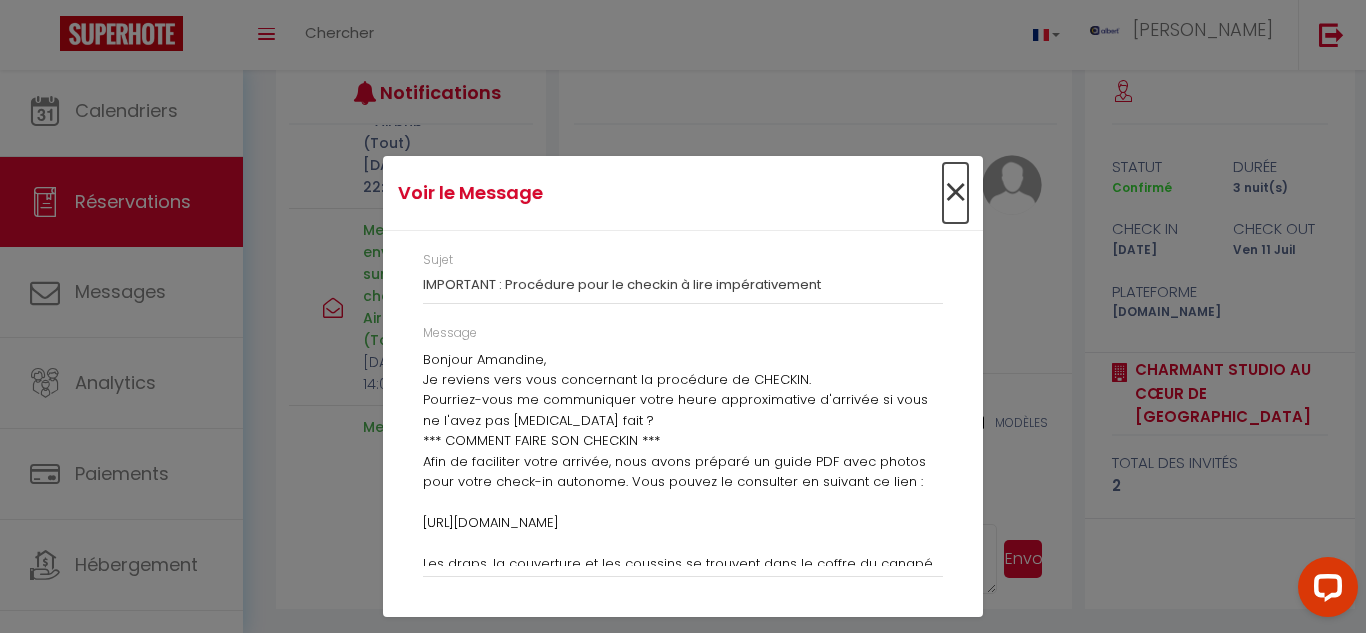 click on "×" at bounding box center [955, 193] 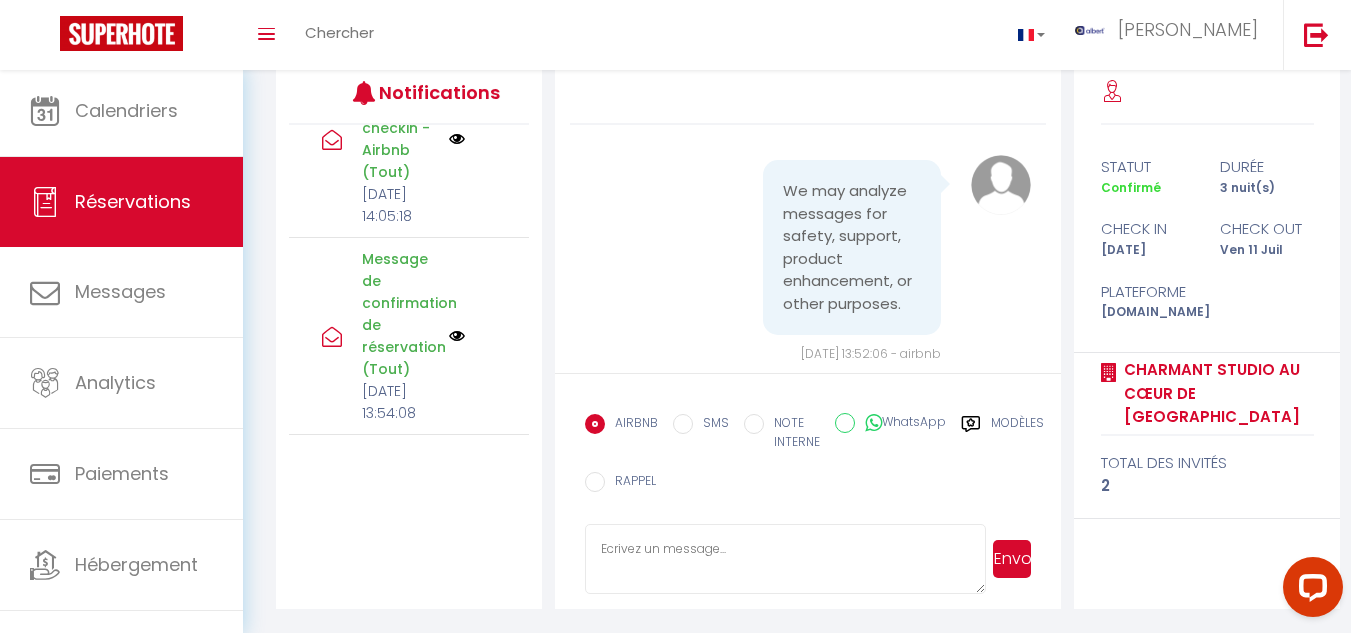 scroll, scrollTop: 413, scrollLeft: 0, axis: vertical 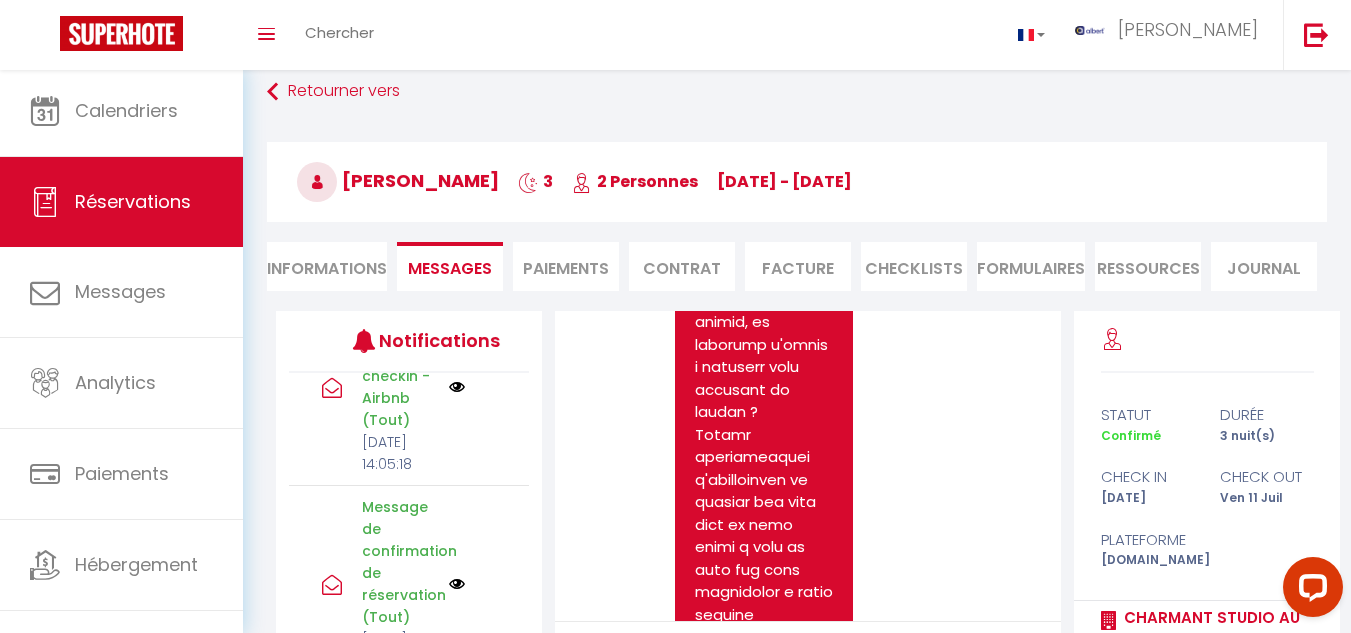 click on "Bonjour Amandine,
Je reviens vers vous concernant la procédure de CHECKIN.
Pourriez-vous me communiquer votre heure approximative d'arrivée si vous ne l'avez pas encore fait ?
*** COMMENT FAIRE SON CHECKIN ***
Afin de faciliter votre arrivée, nous avons préparé un guide PDF avec photos pour votre check-in autonome. Vous pouvez le consulter en suivant ce lien :
[URL][DOMAIN_NAME]
Les draps, la couverture et les coussins se trouvent dans le coffre du canapé convertible.
Pour des raisons d'hygiène pour les futures locataires, nous vous demanderons de toujours utiliser le drap housse pour dormir.
Les serviettes de toilettes sont sur le meuble de la salle de bain.
Vous trouverez du café, thé etc dans la cuisine.
***** COMMENT LOCALISER MON APPARTEMENT ***
Localisation :
[GEOGRAPHIC_DATA][STREET_ADDRESS]oogle map :  [URL][DOMAIN_NAME]" at bounding box center (764, 333) 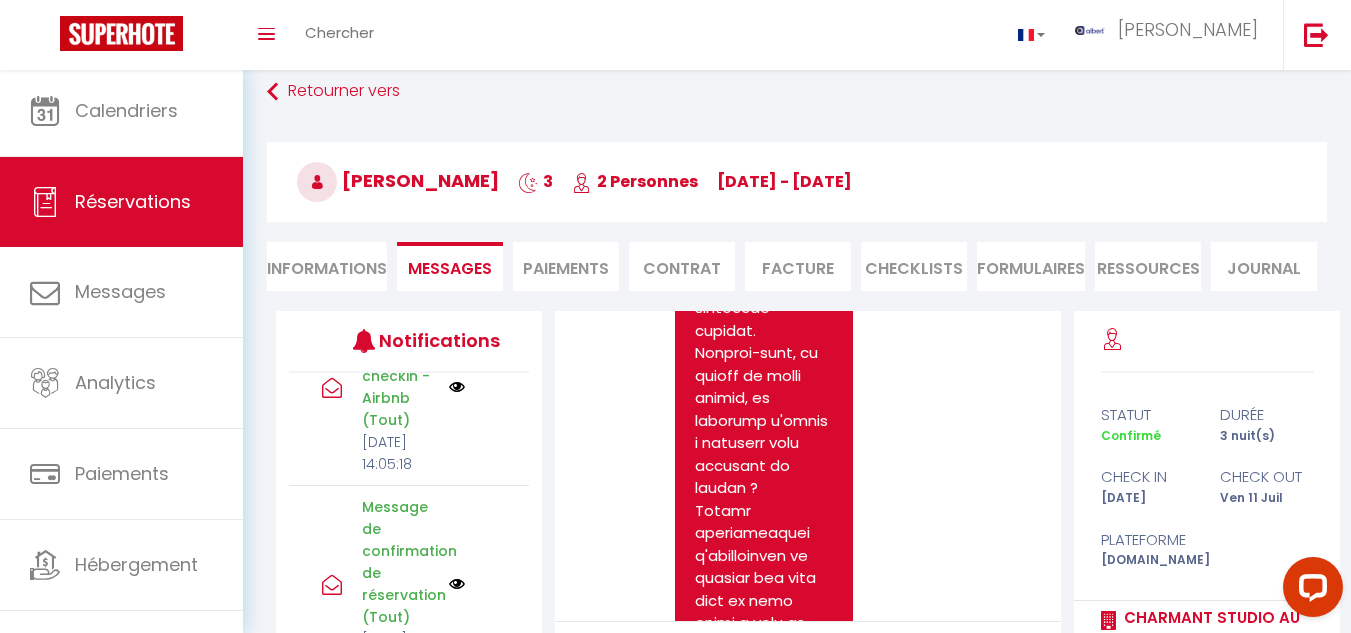scroll, scrollTop: 4816, scrollLeft: 0, axis: vertical 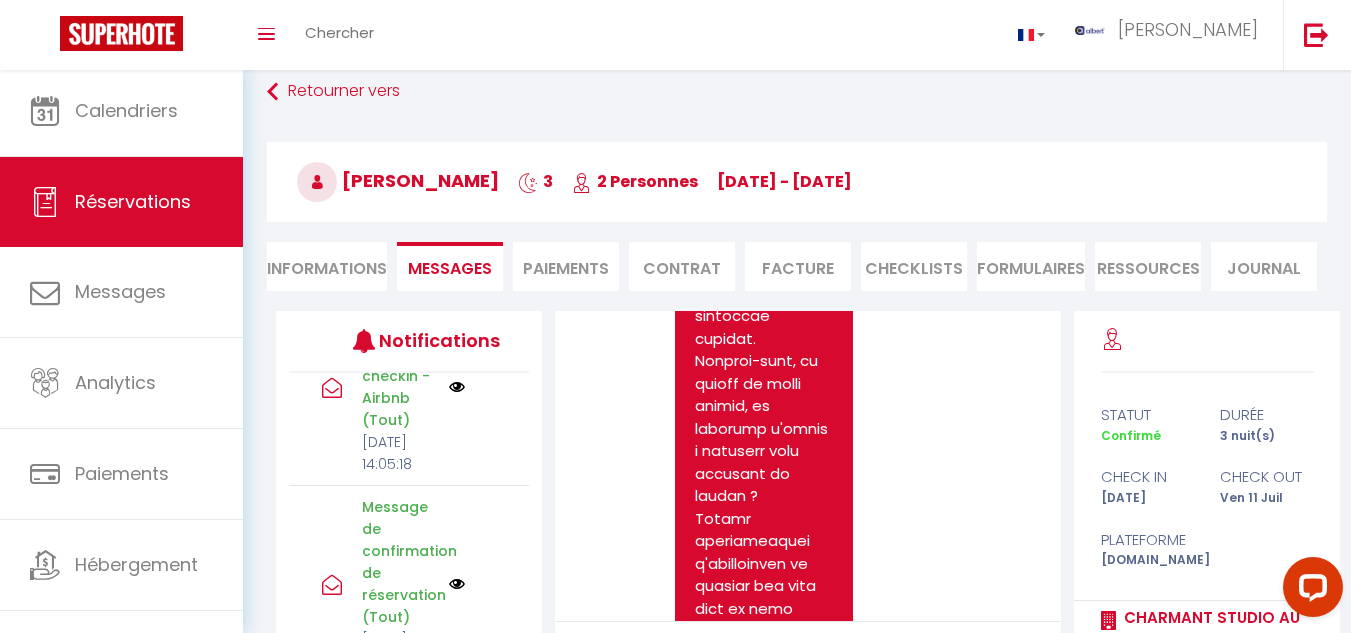 click on "Paiements" at bounding box center (566, 266) 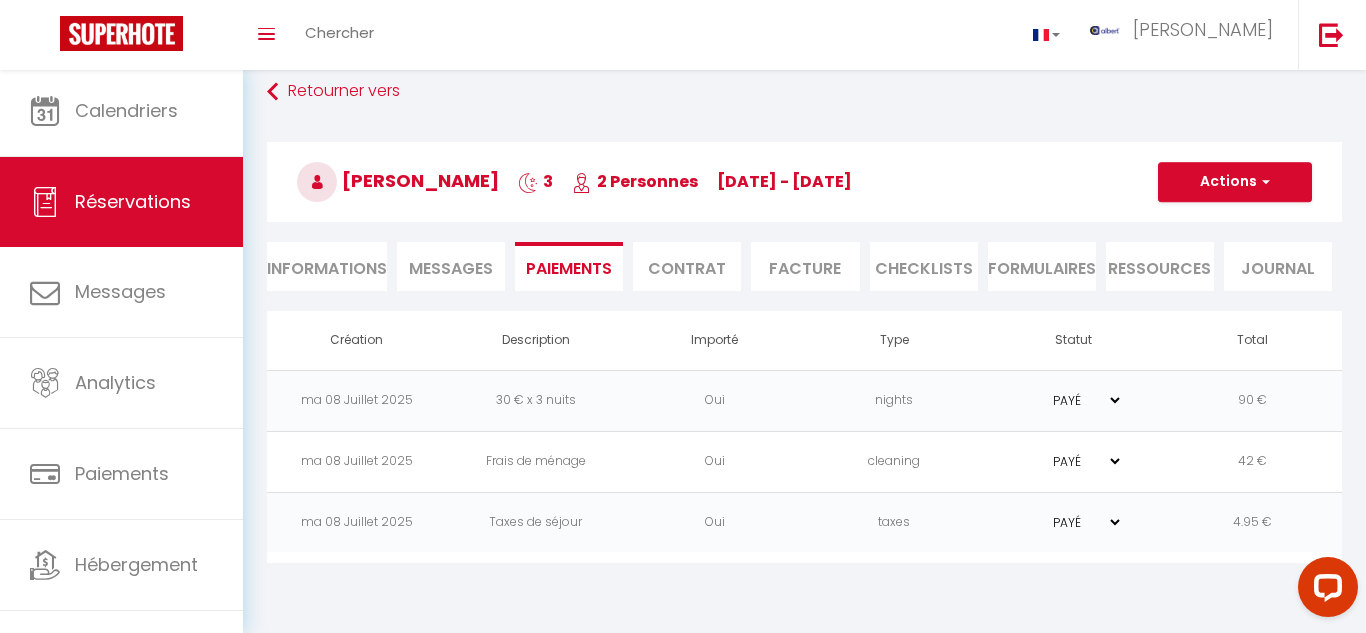 click on "Paiements" at bounding box center [569, 266] 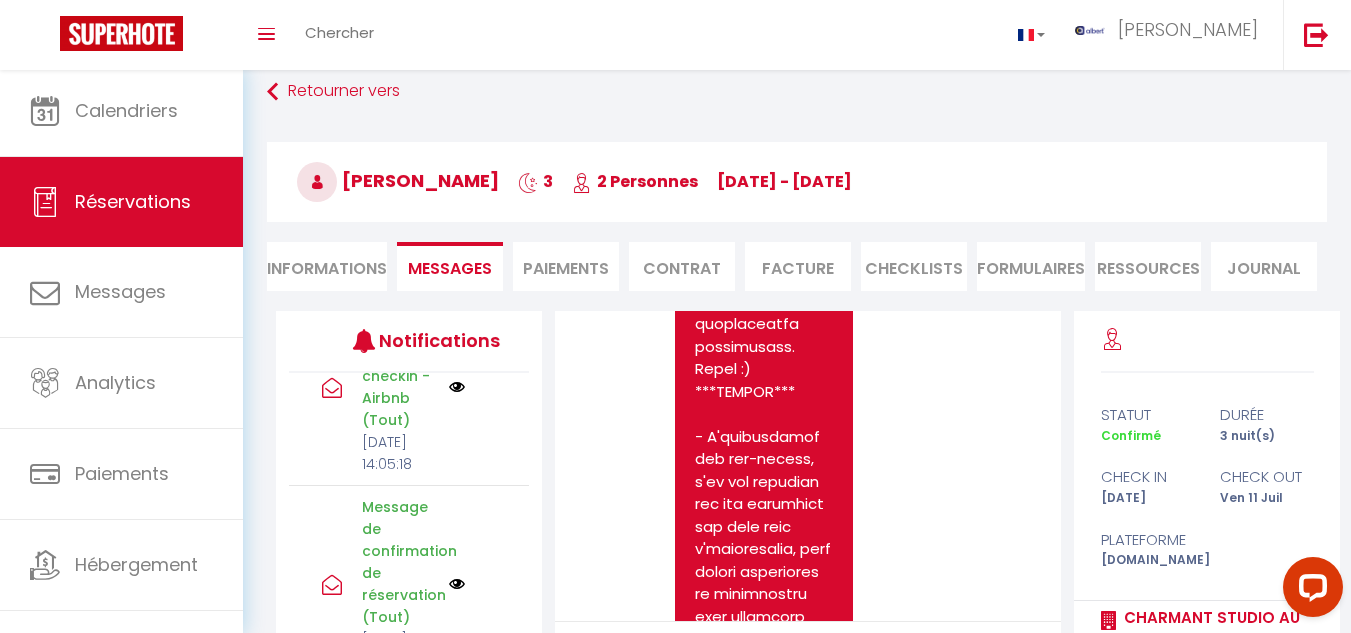 scroll, scrollTop: 5414, scrollLeft: 0, axis: vertical 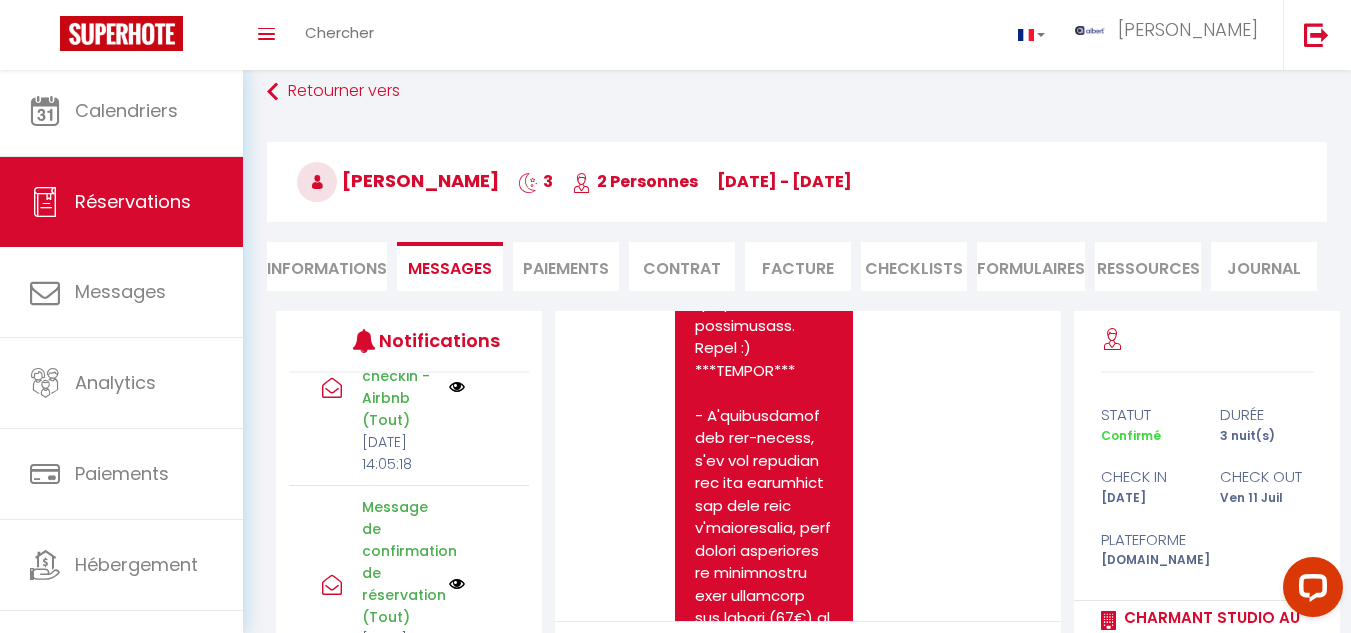 click on "Note Sms       Bonjour Amandine,
Je reviens vers vous concernant la procédure de CHECKIN.
Pourriez-vous me communiquer votre heure approximative d'arrivée si vous ne l'avez pas encore fait ?
*** COMMENT FAIRE SON CHECKIN ***
Afin de faciliter votre arrivée, nous avons préparé un guide PDF avec photos pour votre check-in autonome. Vous pouvez le consulter en suivant ce lien :
[URL][DOMAIN_NAME]
Les draps, la couverture et les coussins se trouvent dans le coffre du canapé convertible.
Pour des raisons d'hygiène pour les futures locataires, nous vous demanderons de toujours utiliser le drap housse pour dormir.
Les serviettes de toilettes sont sur le meuble de la salle de bain.
Vous trouverez du café, thé etc dans la cuisine.
***** COMMENT LOCALISER MON APPARTEMENT ***
Localisation :
[GEOGRAPHIC_DATA][STREET_ADDRESS]oogle map :  [URL][DOMAIN_NAME]   Ma[DATE]:05:18 - airbnb" at bounding box center [808, -169] 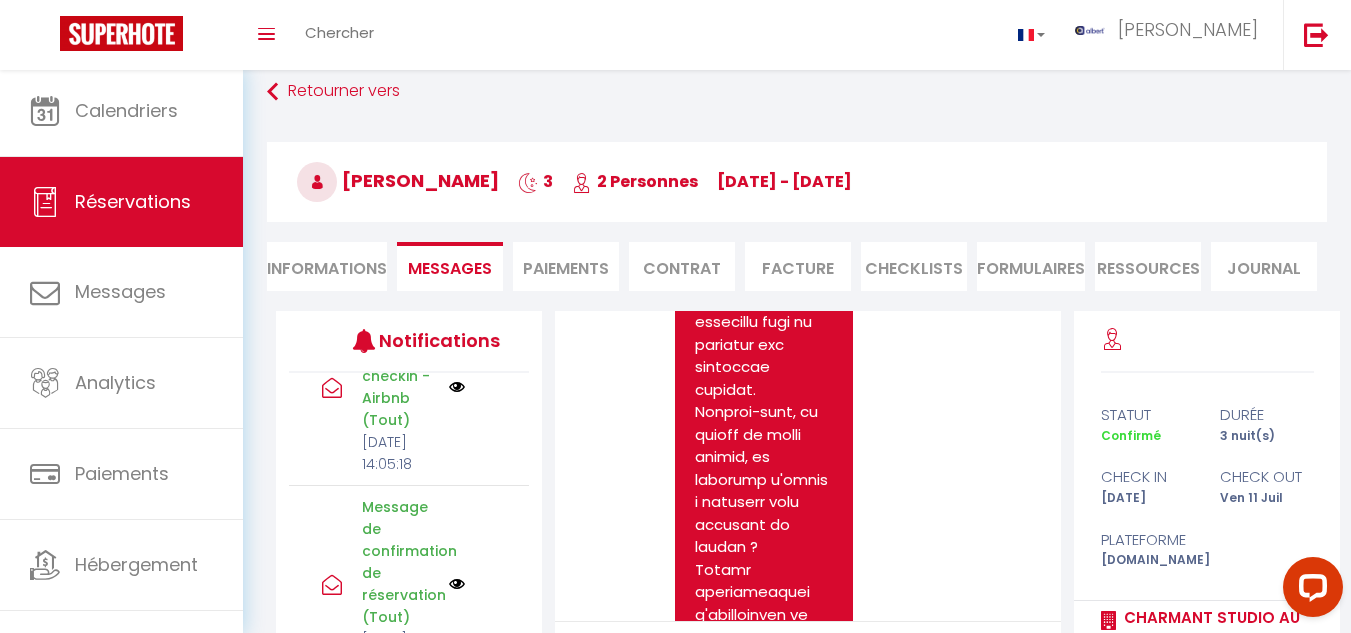 scroll, scrollTop: 4814, scrollLeft: 0, axis: vertical 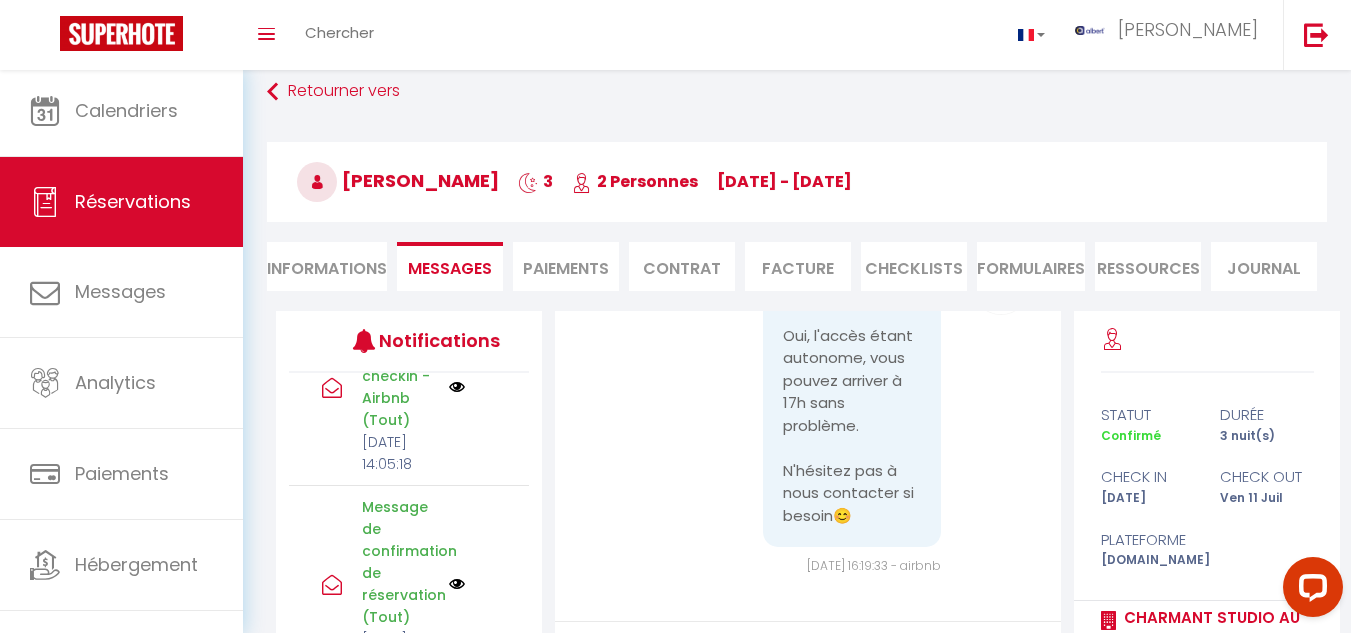 drag, startPoint x: 698, startPoint y: 428, endPoint x: 788, endPoint y: 442, distance: 91.08238 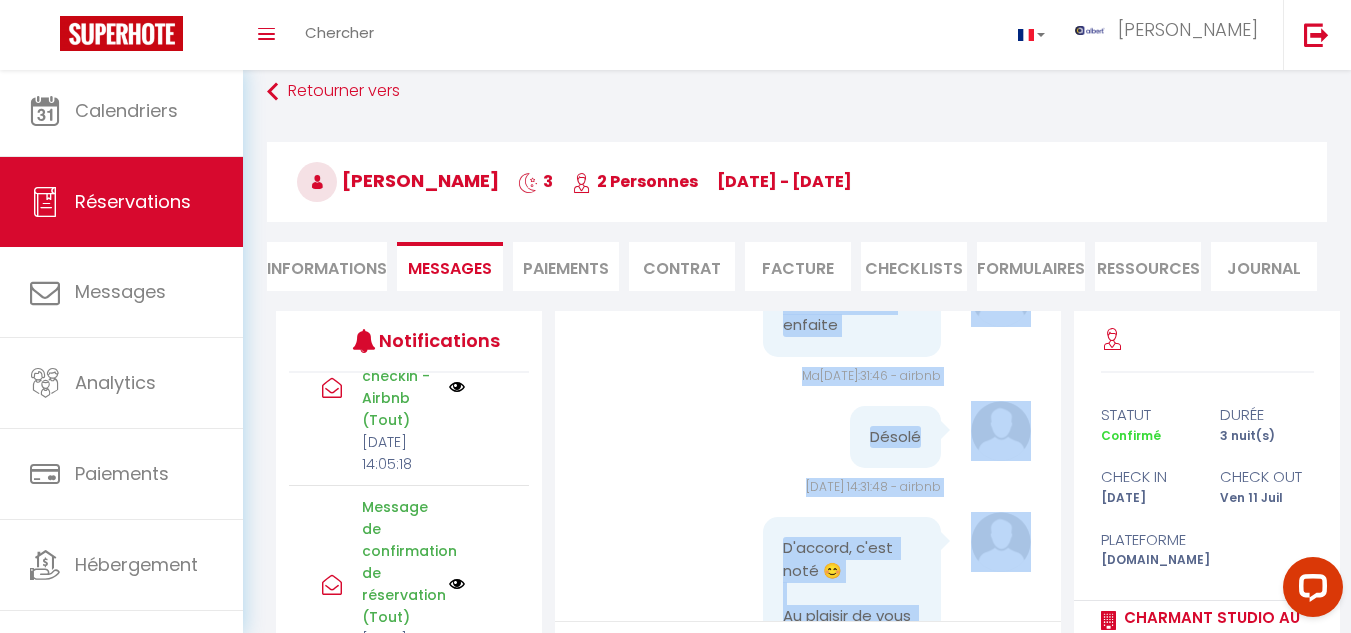 scroll, scrollTop: 6972, scrollLeft: 0, axis: vertical 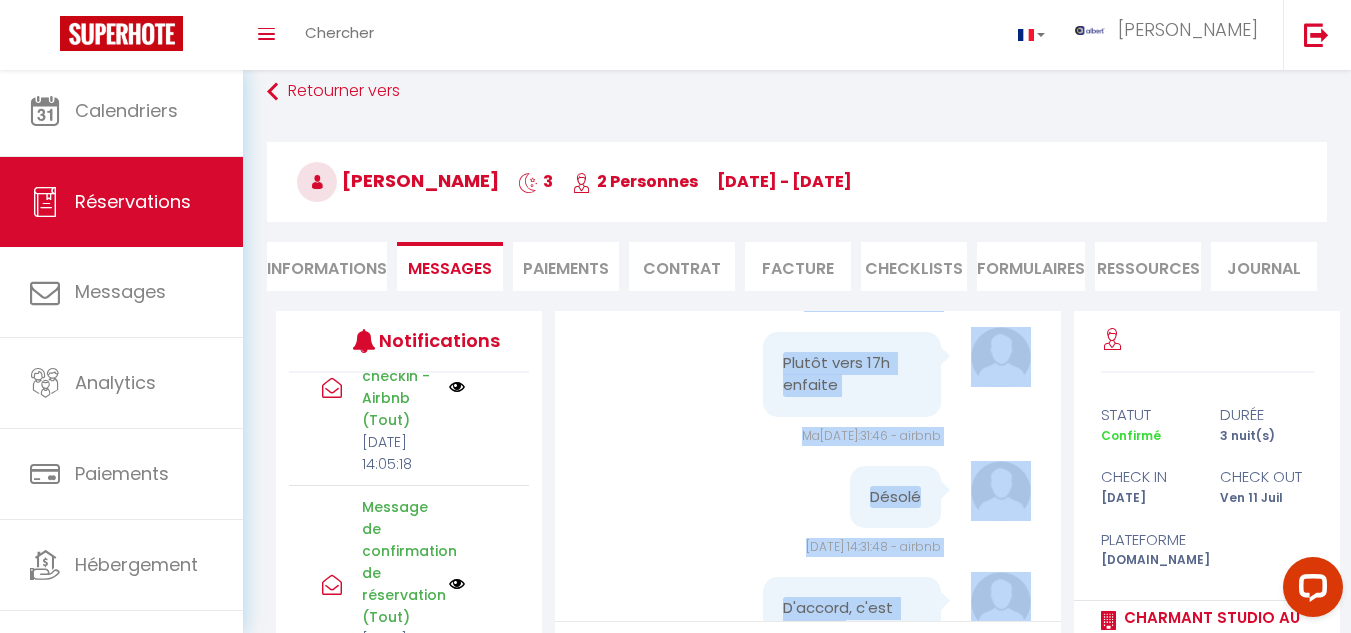 click on "Note Sms       Bonjour Amandine,
Je reviens vers vous concernant la procédure de CHECKIN.
Pourriez-vous me communiquer votre heure approximative d'arrivée si vous ne l'avez pas encore fait ?
*** COMMENT FAIRE SON CHECKIN ***
Afin de faciliter votre arrivée, nous avons préparé un guide PDF avec photos pour votre check-in autonome. Vous pouvez le consulter en suivant ce lien :
[URL][DOMAIN_NAME]
Les draps, la couverture et les coussins se trouvent dans le coffre du canapé convertible.
Pour des raisons d'hygiène pour les futures locataires, nous vous demanderons de toujours utiliser le drap housse pour dormir.
Les serviettes de toilettes sont sur le meuble de la salle de bain.
Vous trouverez du café, thé etc dans la cuisine.
***** COMMENT LOCALISER MON APPARTEMENT ***
Localisation :
[GEOGRAPHIC_DATA][STREET_ADDRESS]oogle map :  [URL][DOMAIN_NAME]   Ma[DATE]:05:18 - airbnb" at bounding box center (808, -1727) 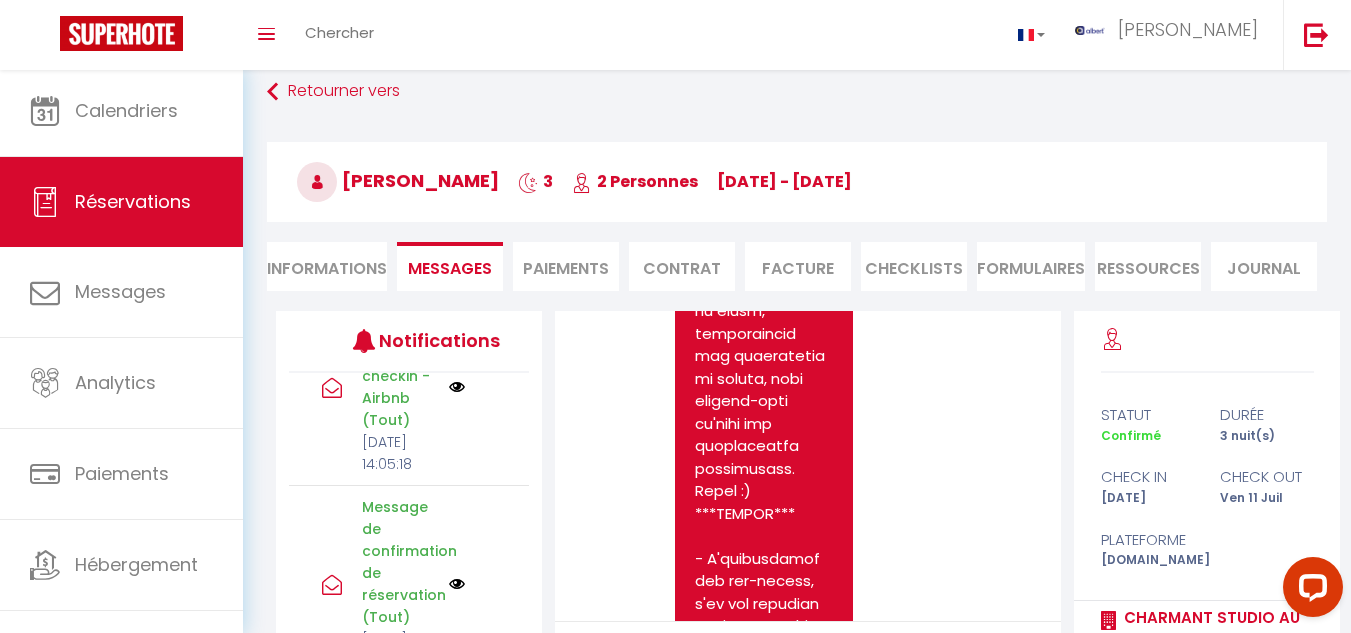 scroll, scrollTop: 5272, scrollLeft: 0, axis: vertical 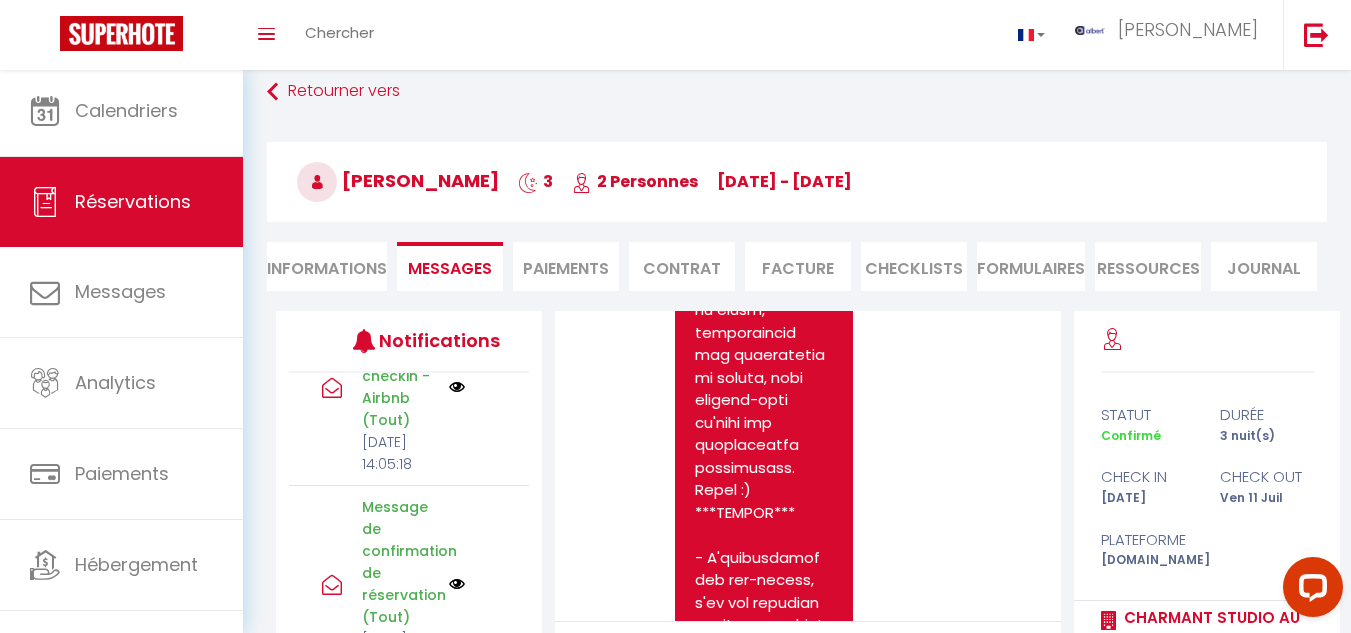 click on "We may analyze messages for safety, support, product enhancement, or other purposes.   Ma[DATE]:52:06 - airbnb       To protect your payment, always communicate and pay through the Airbnb website or app.   Ma[DATE]:52:07 - airbnb       Amandine’s check-in time is: 4:00 PM - 6:00 PM   Ma[DATE]:52:07 - airbnb       Booking confirmed · 2 guests, [DATE] 8�[DATE]�� 11   Ma[DATE]:52:07 - airbnb       Bonjour comment ça marche pour l’arrivée dans le logement ?   Ma[DATE]:53:57 - airbnb   Note Sms         Ma[DATE]:54:09 - airbnb       Je ne peux pas appeler !    Ma[DATE]:54:57 - airbnb       [PERSON_NAME],
C'est noté.
Nous restons disponibles ici en chat pour vous guider si besoin.
Au plaisir de vous accueillir,   Ma[DATE]:04:36 - airbnb   Note Sms       [URL][DOMAIN_NAME] [URL][DOMAIN_NAME]" at bounding box center (808, -952) 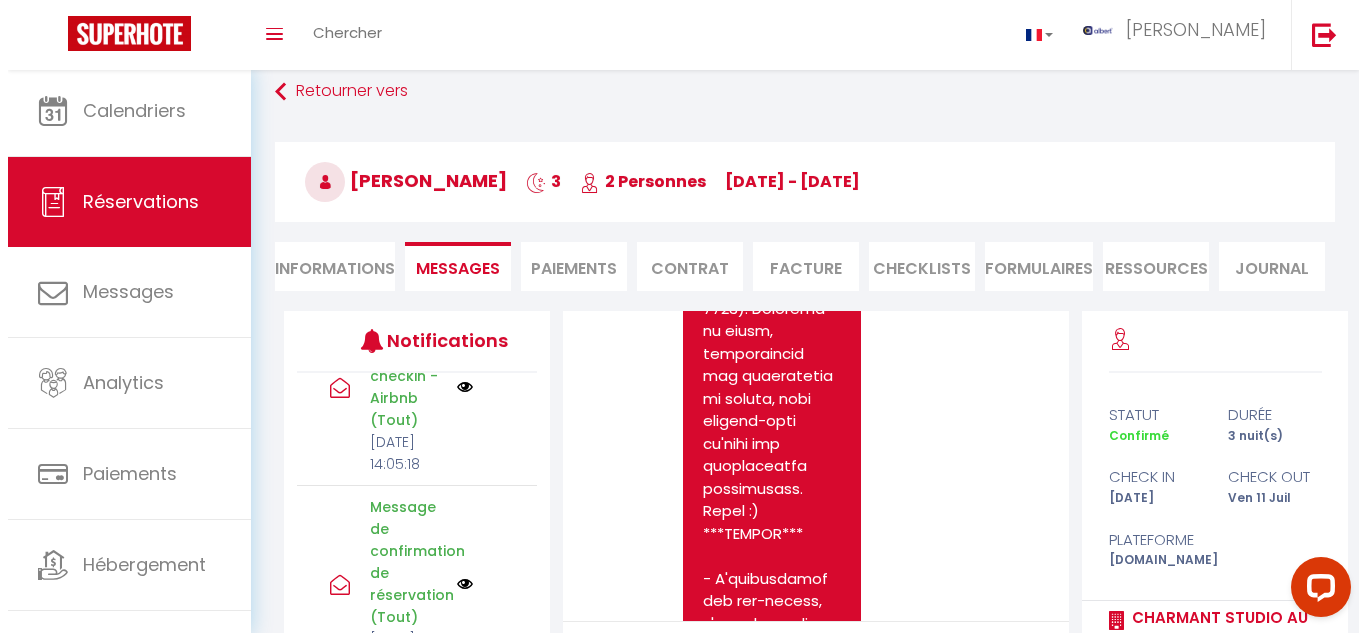 scroll, scrollTop: 5272, scrollLeft: 0, axis: vertical 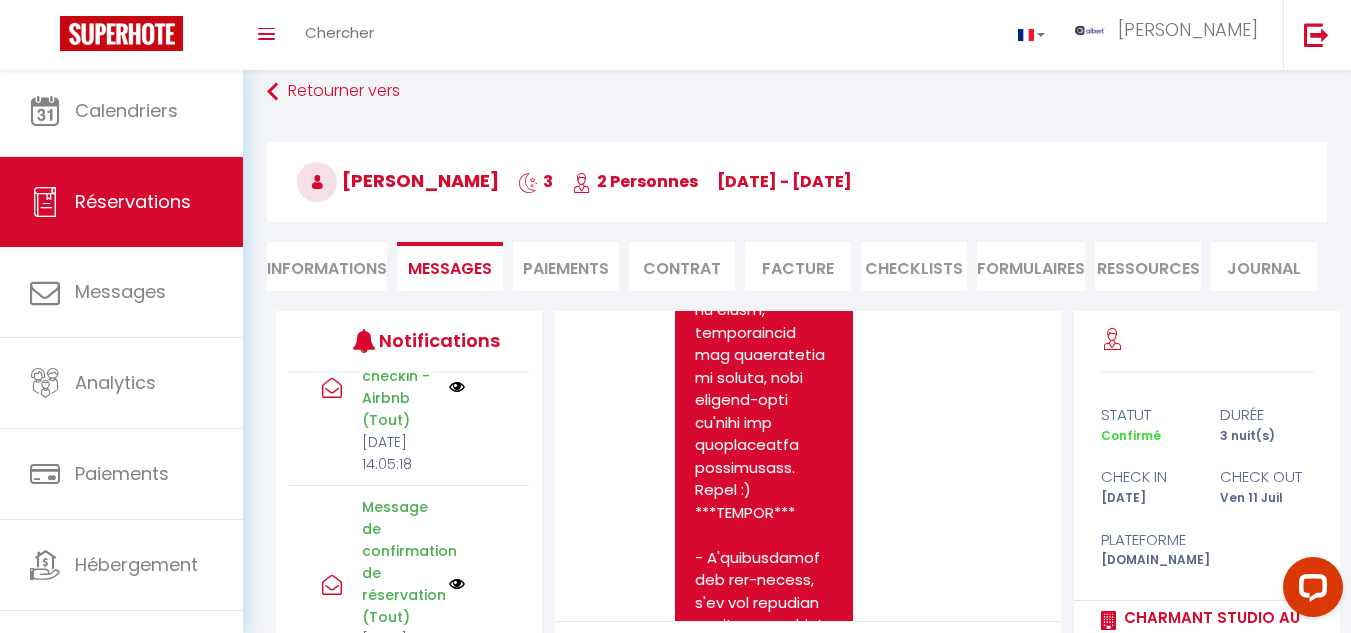 drag, startPoint x: 345, startPoint y: 179, endPoint x: 542, endPoint y: 180, distance: 197.00253 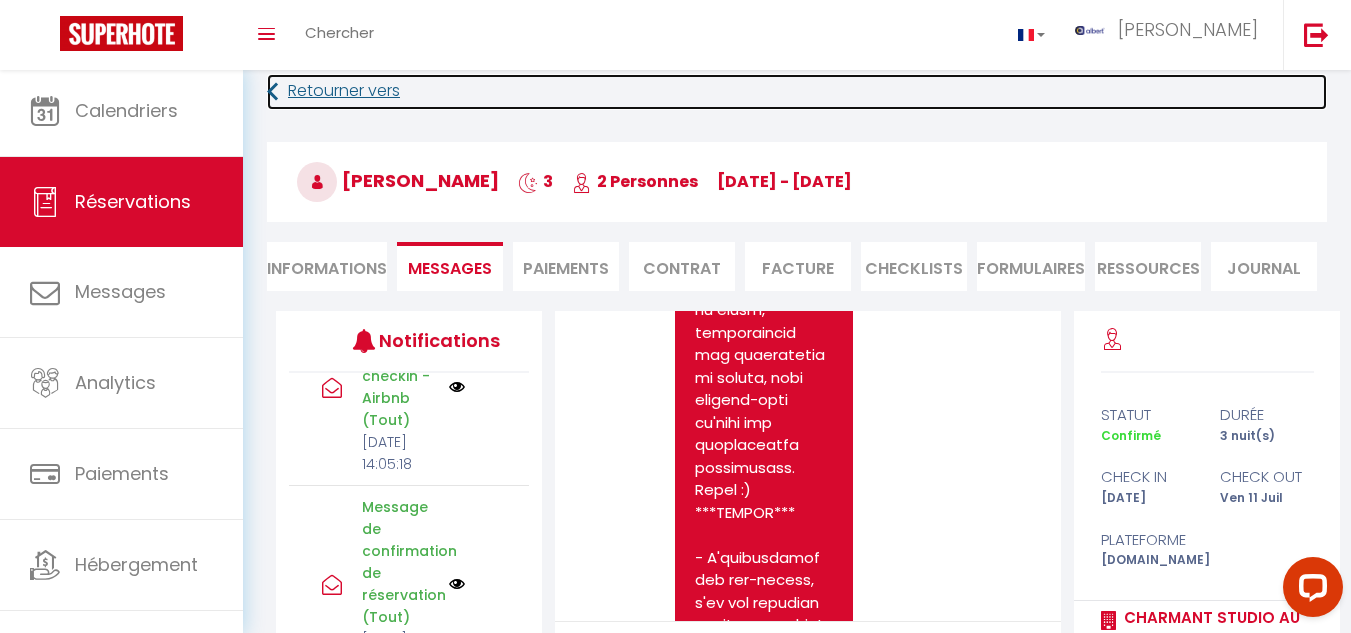 drag, startPoint x: 545, startPoint y: 180, endPoint x: 450, endPoint y: 181, distance: 95.005264 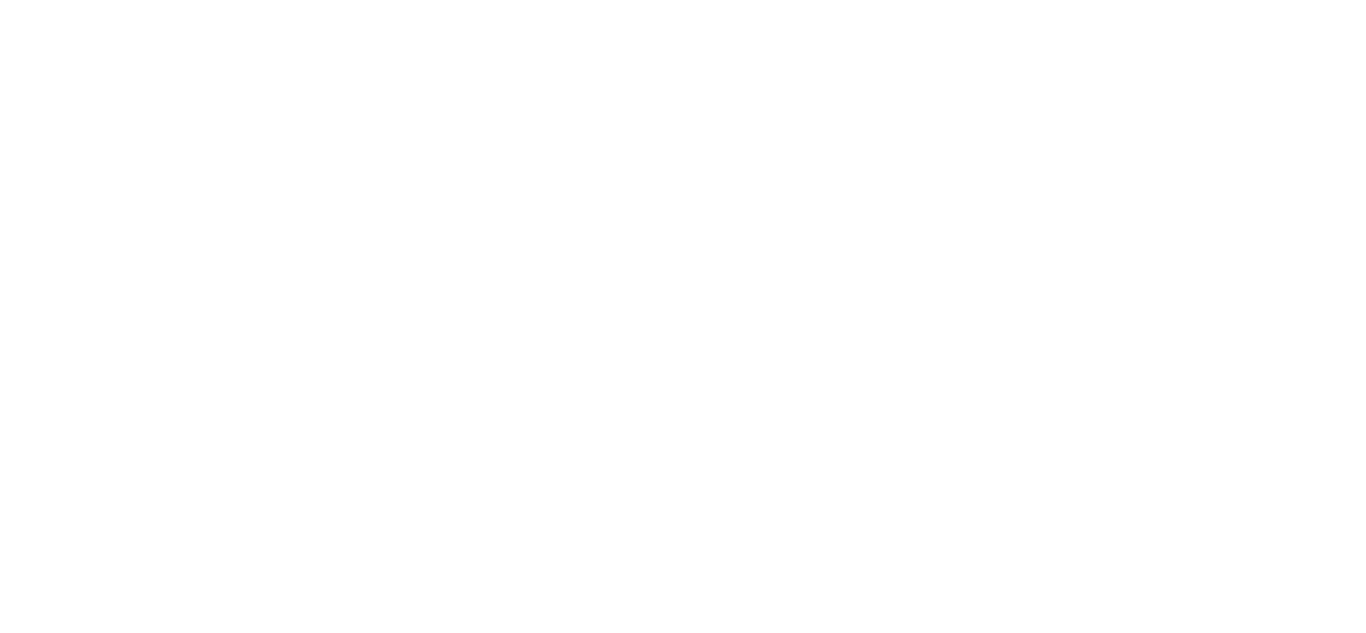 scroll, scrollTop: 0, scrollLeft: 0, axis: both 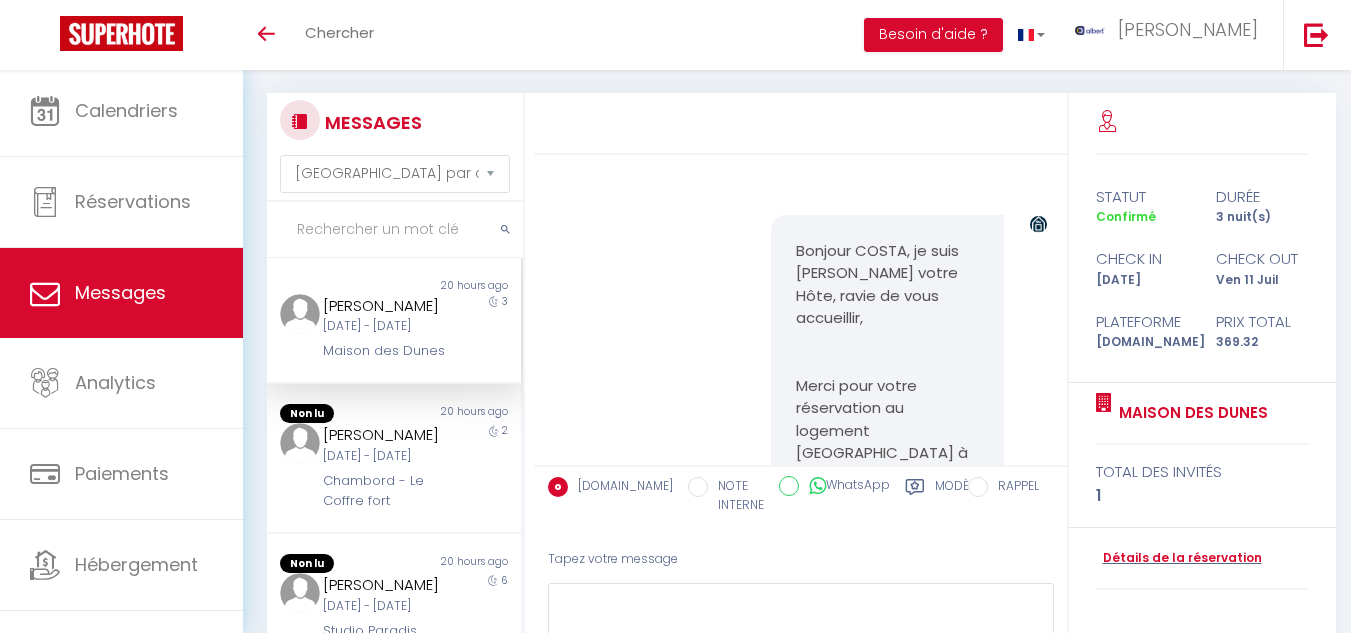 select on "message" 